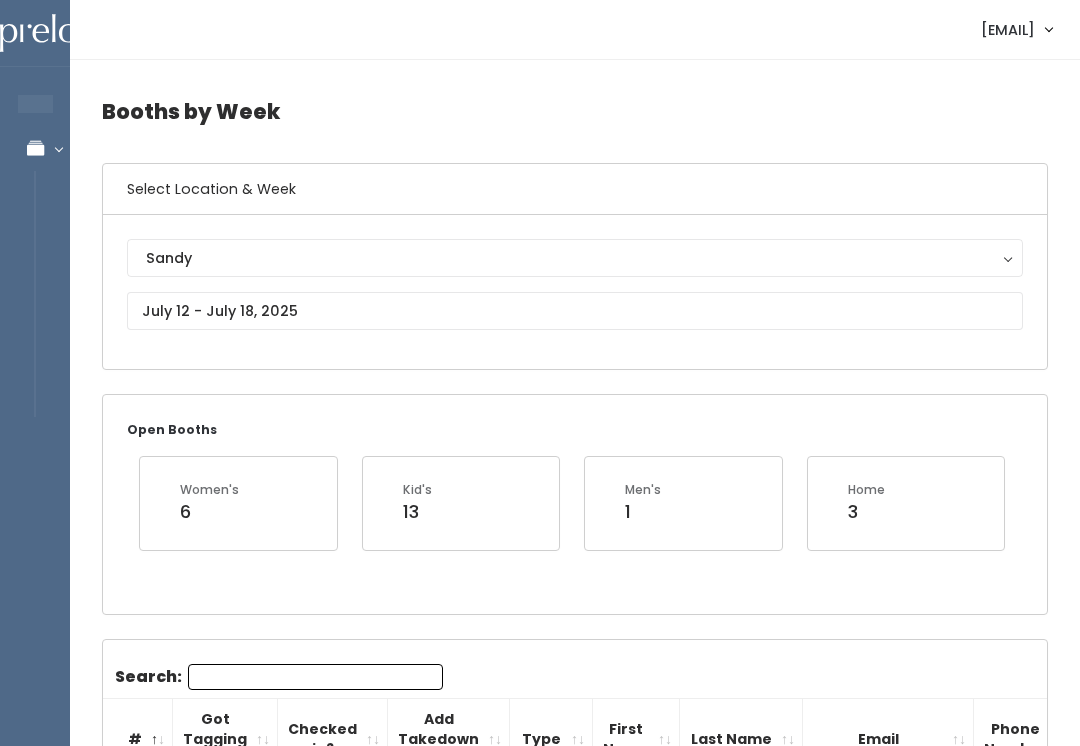 scroll, scrollTop: 3475, scrollLeft: 0, axis: vertical 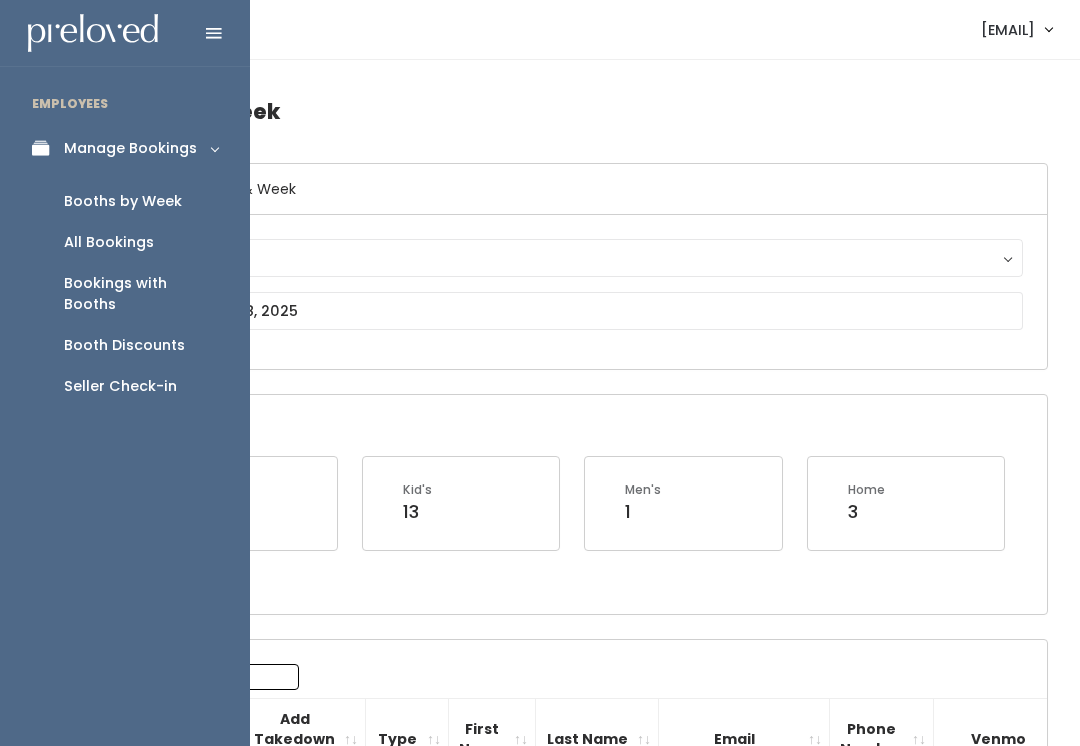 click on "Booths by Week" at bounding box center [123, 201] 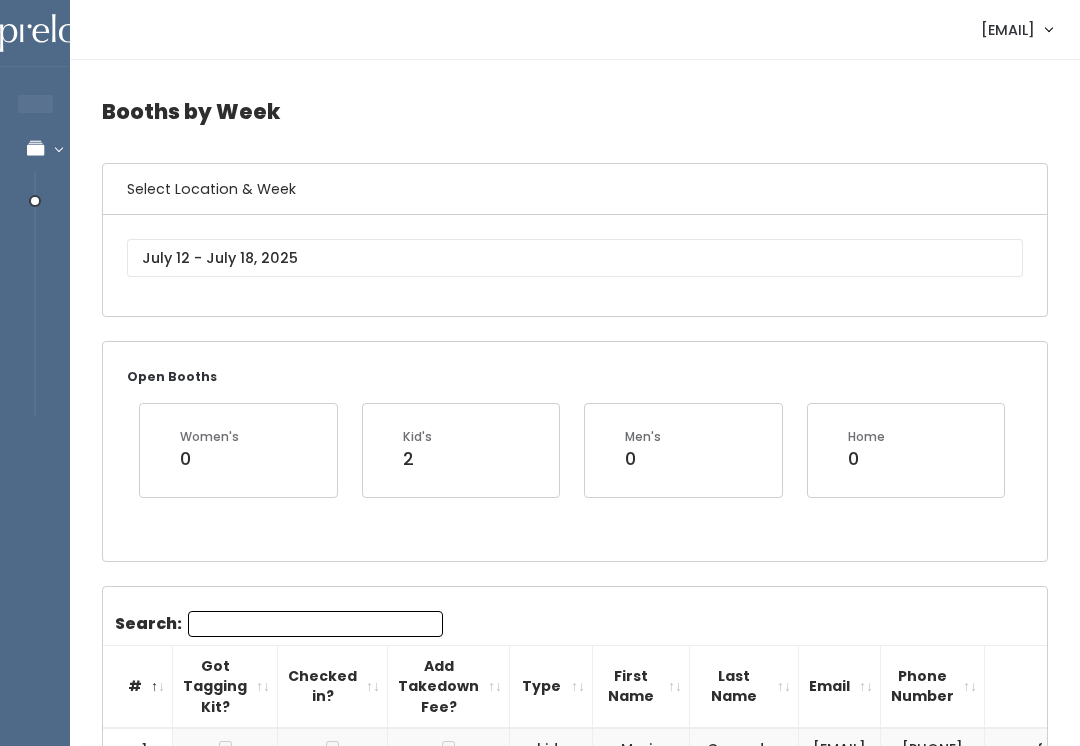 scroll, scrollTop: 0, scrollLeft: 0, axis: both 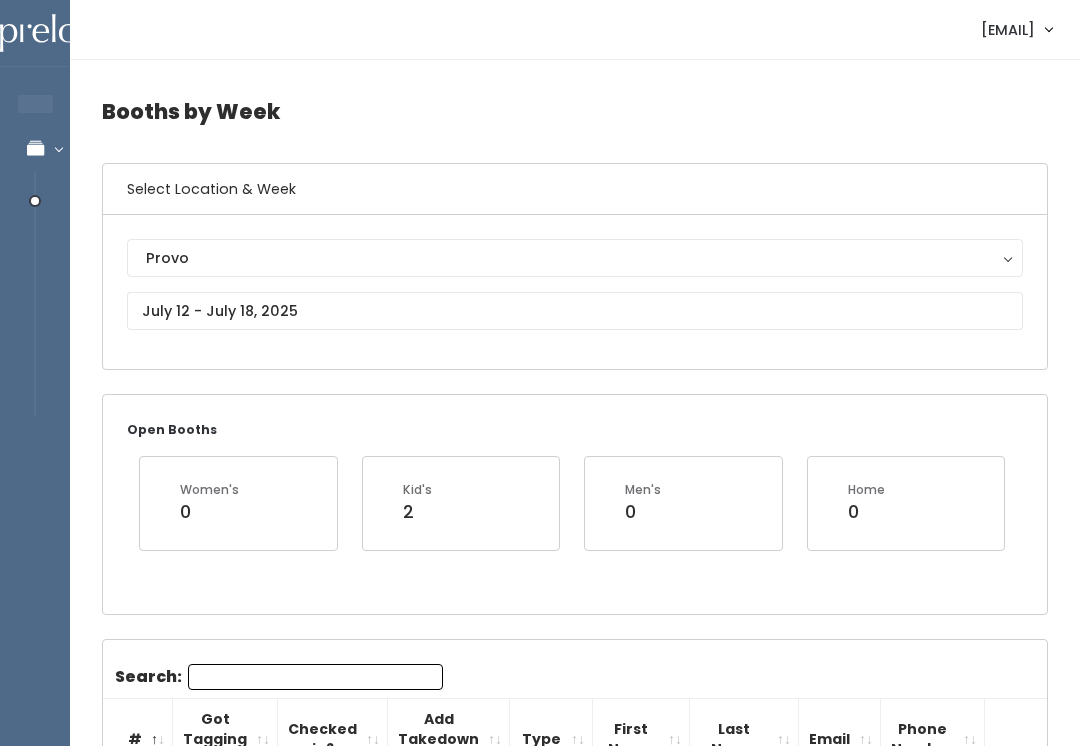 click on "Provo" at bounding box center [575, 258] 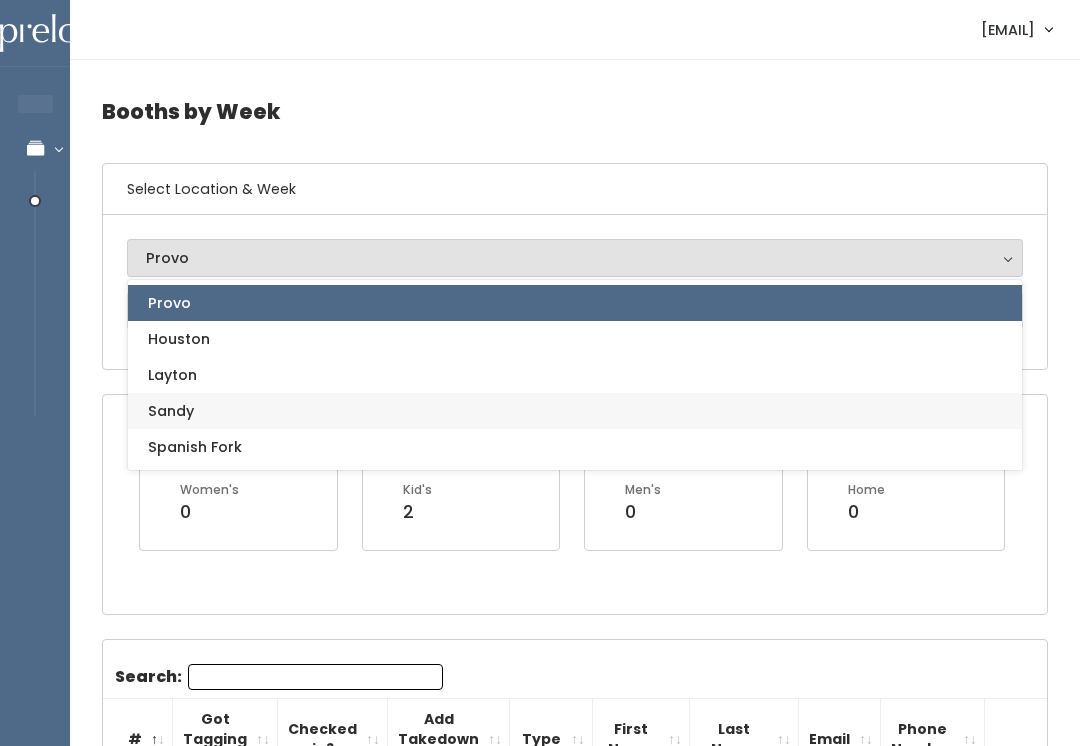 click on "Sandy" at bounding box center (171, 411) 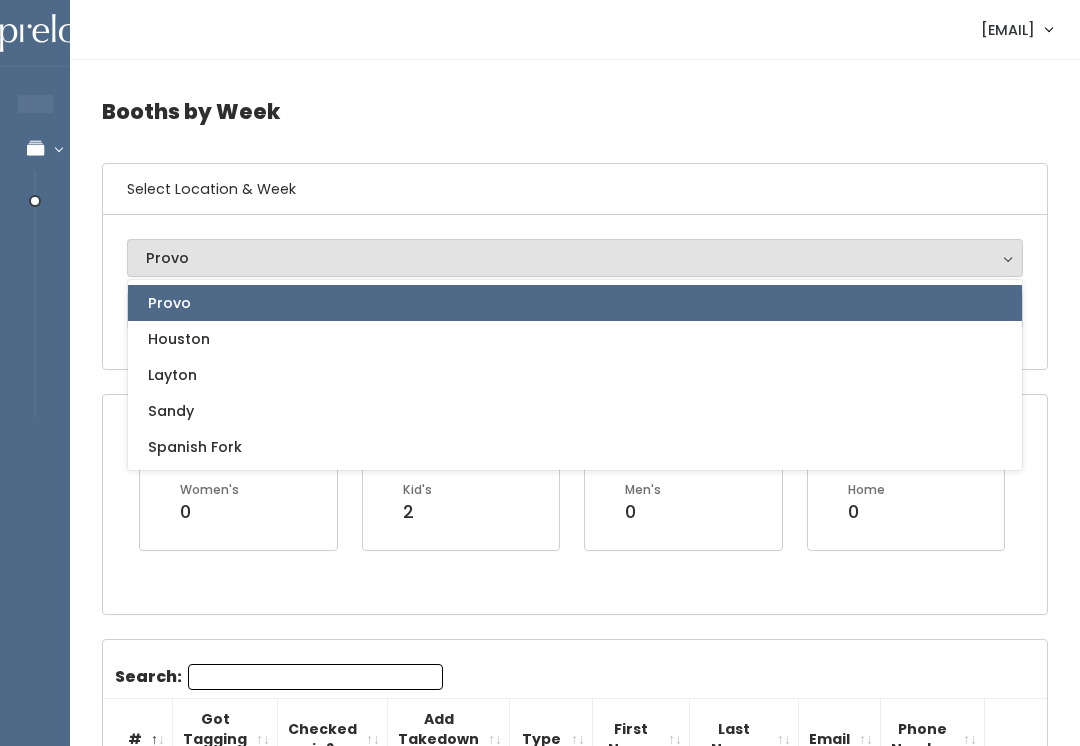 select on "3" 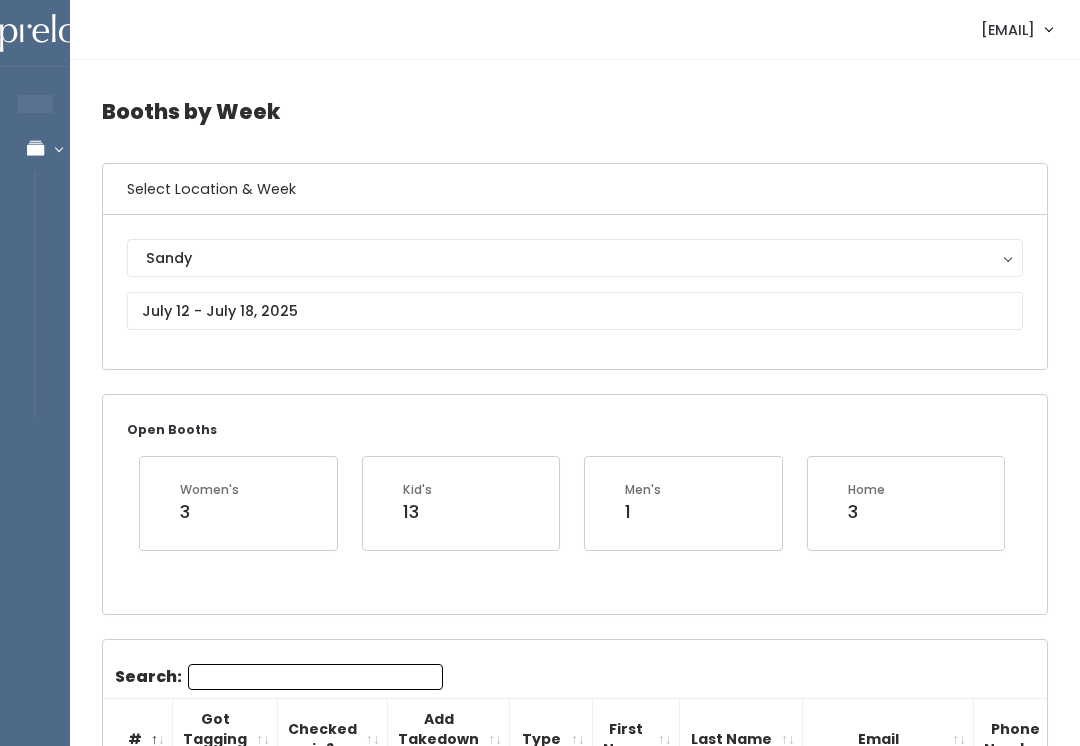 scroll, scrollTop: 0, scrollLeft: 0, axis: both 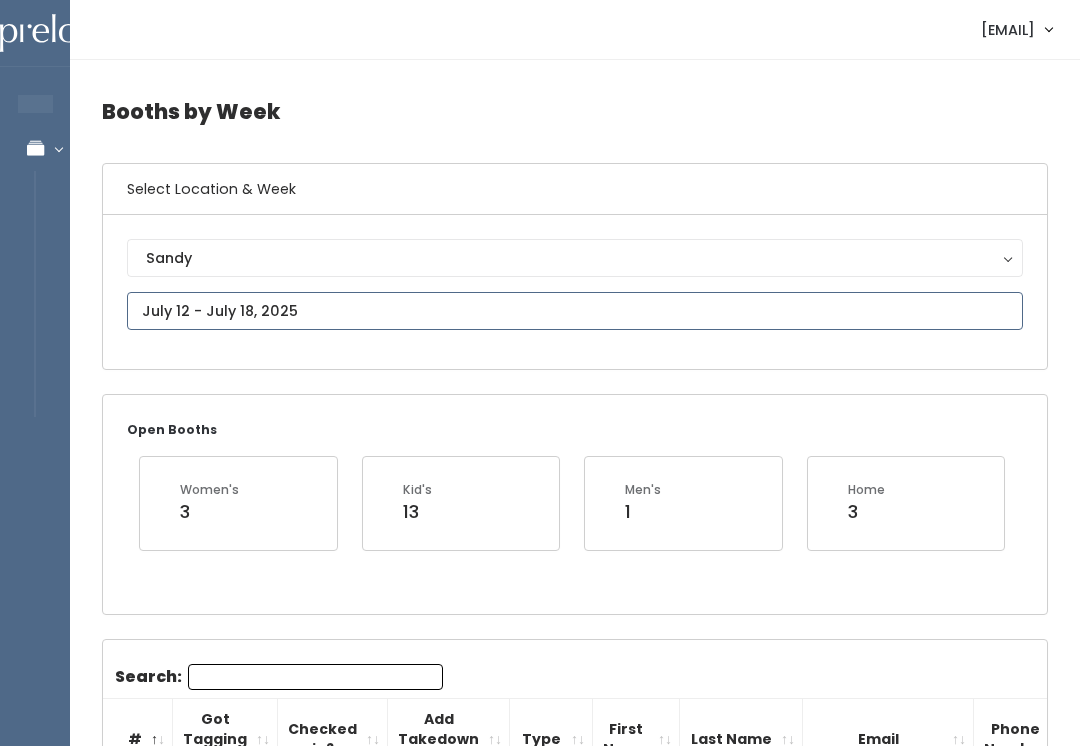 click on "EMPLOYEES
Manage Bookings
Booths by Week
All Bookings
Bookings with Booths
Booth Discounts
Seller Check-in
sandy.store@preloved.love
Admin Home
My bookings" at bounding box center [540, 2241] 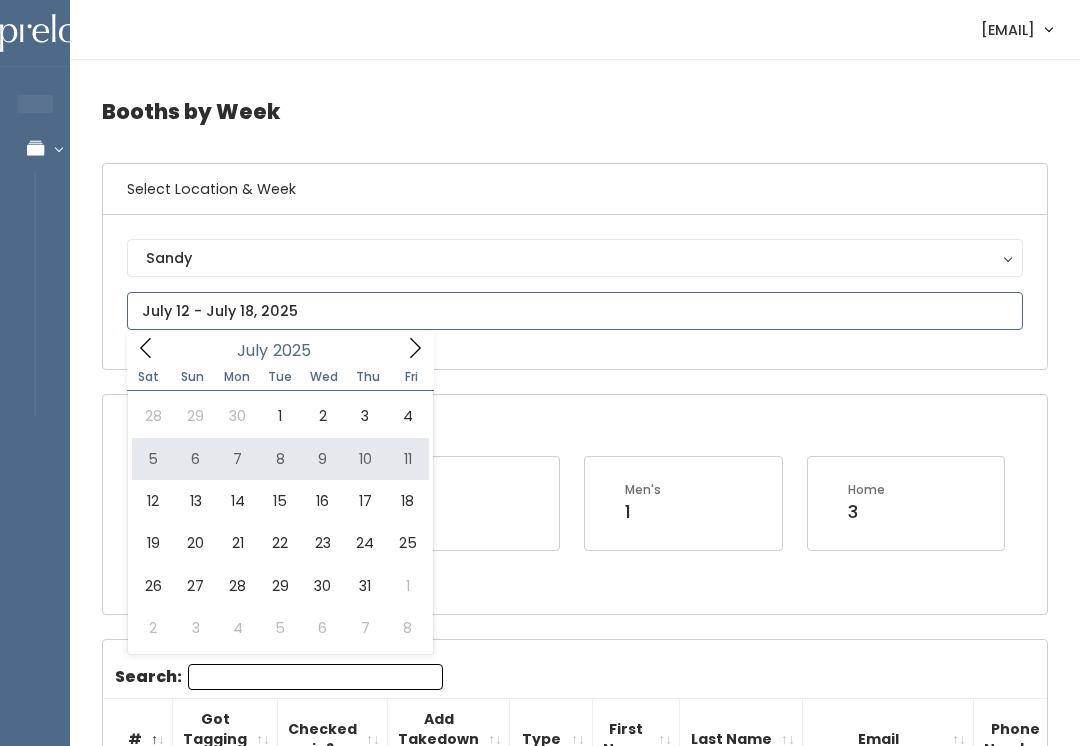 type on "July 5 to July 11" 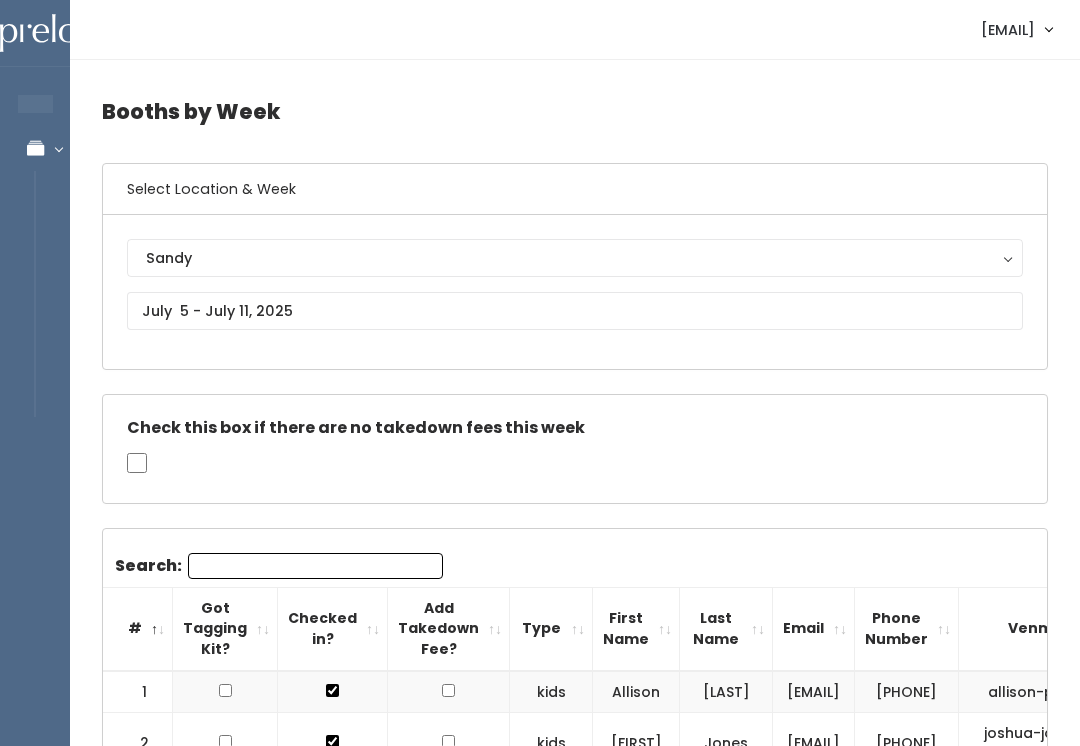 scroll, scrollTop: 0, scrollLeft: 0, axis: both 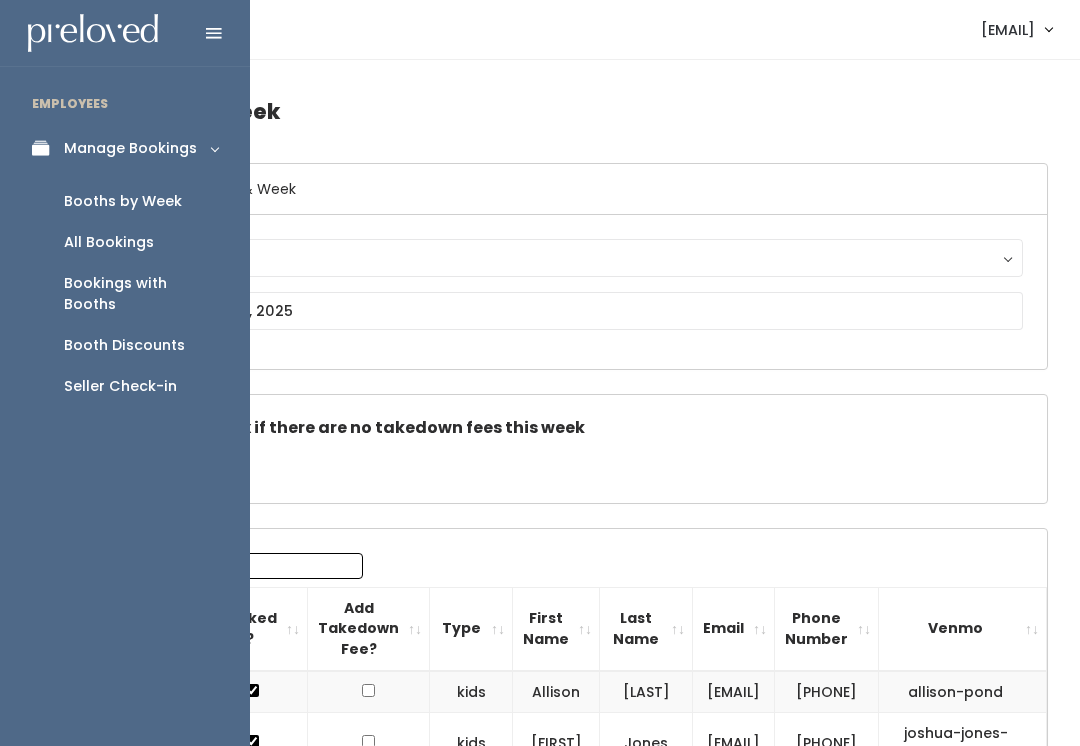 click at bounding box center [46, 148] 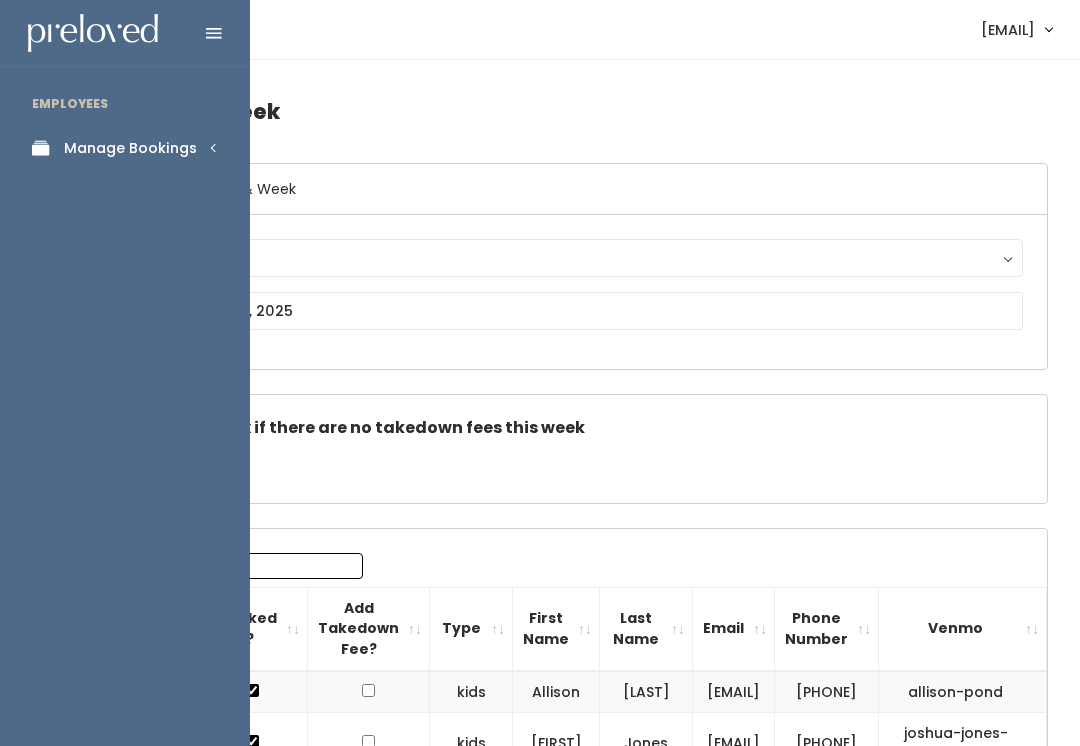 click on "Manage Bookings" at bounding box center (130, 148) 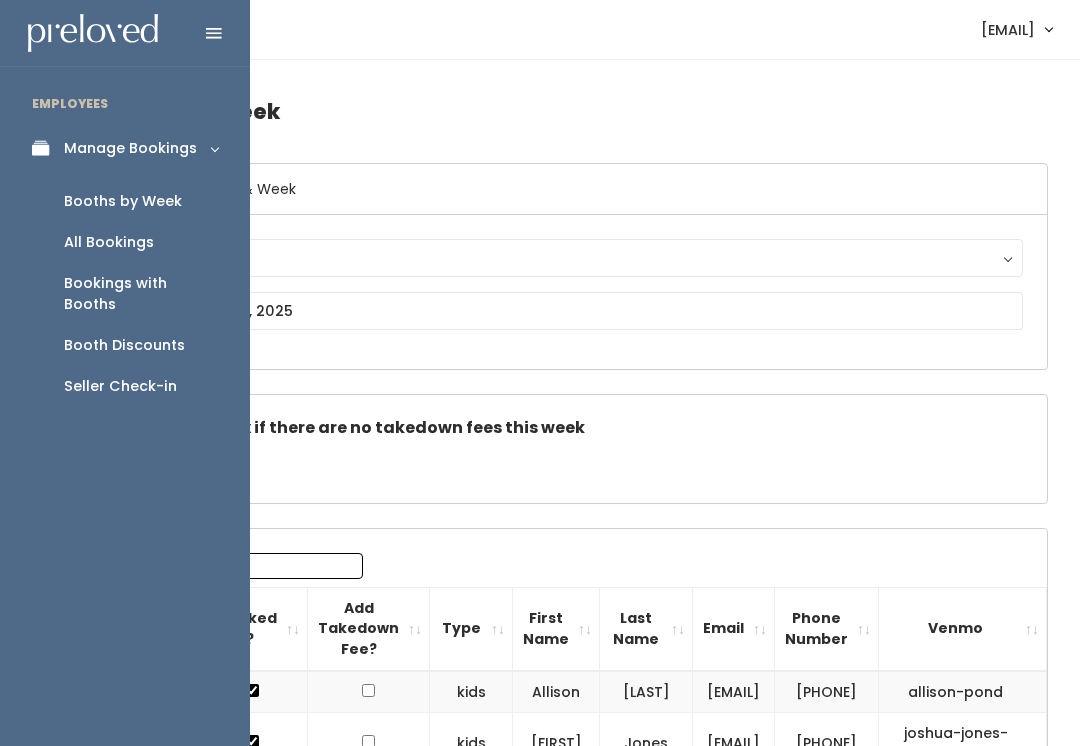 click on "Booths by Week" at bounding box center (123, 201) 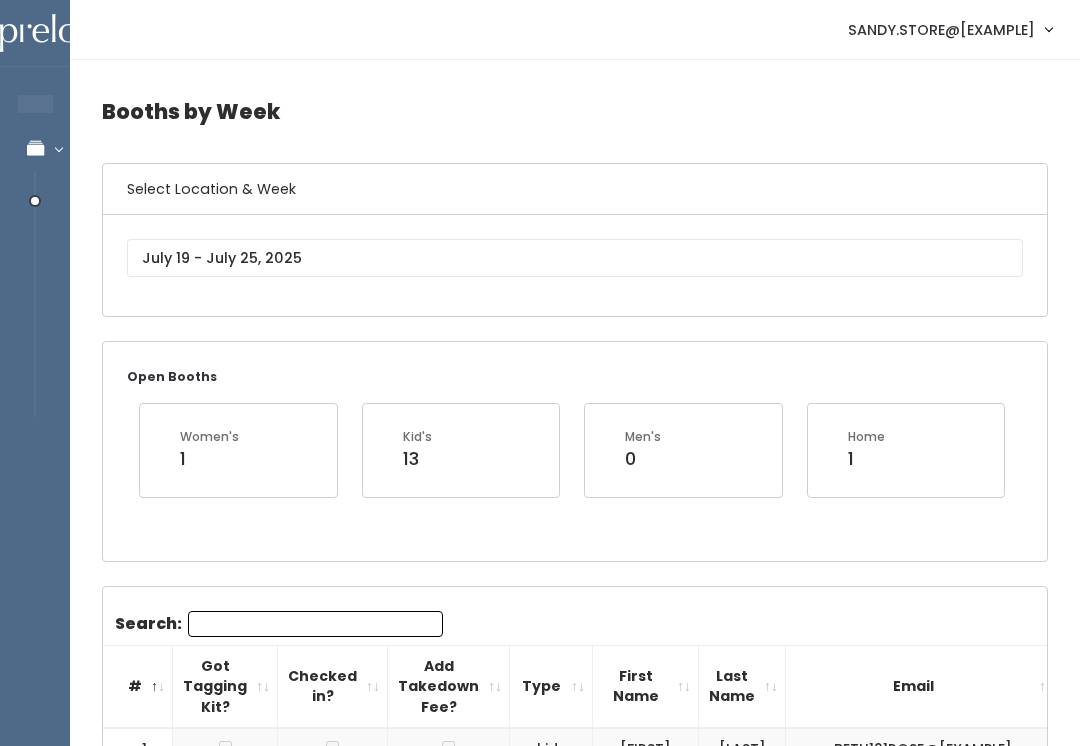 scroll, scrollTop: 0, scrollLeft: 0, axis: both 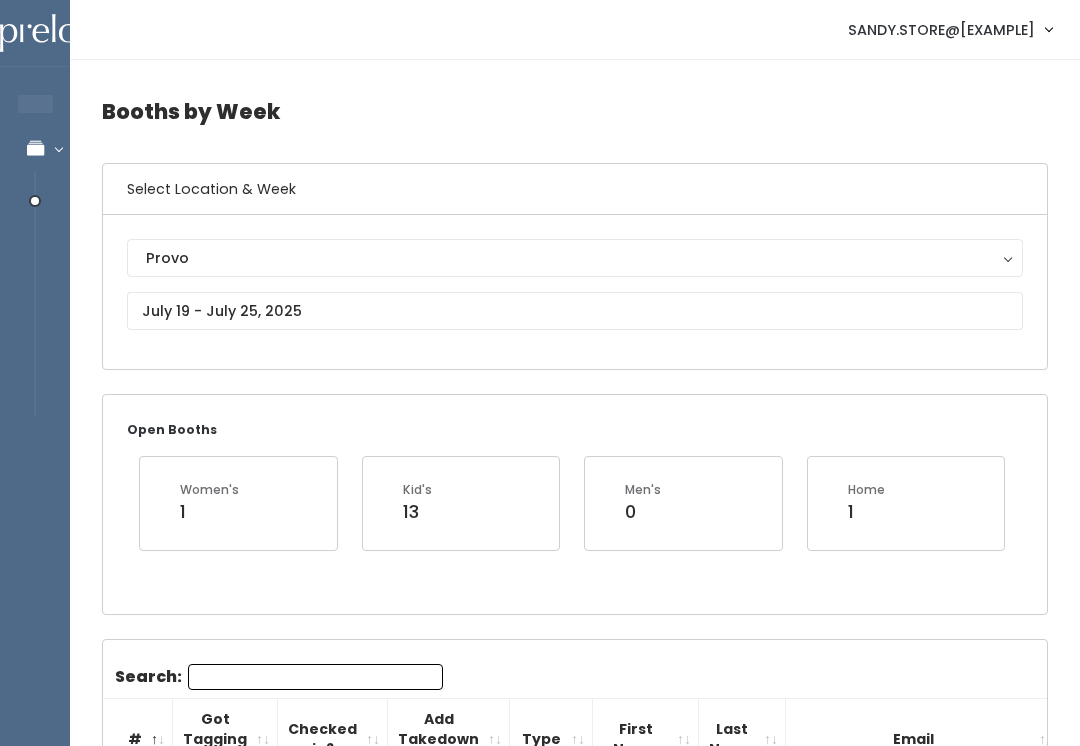 click on "Provo" at bounding box center [575, 258] 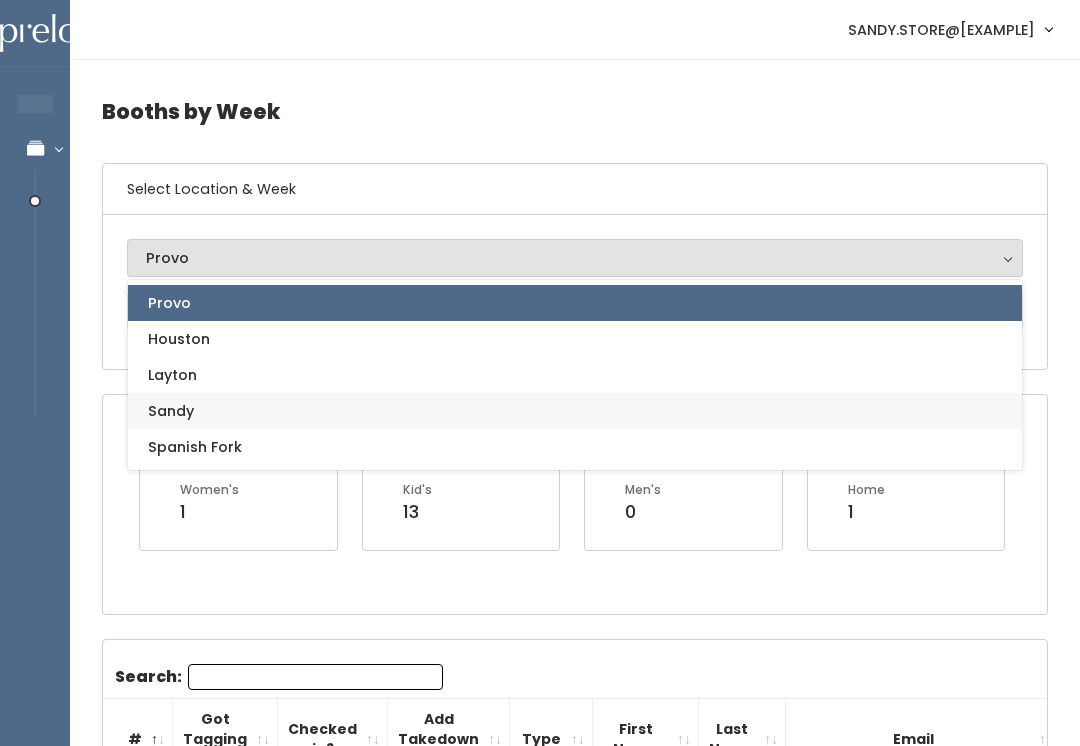 click on "Sandy" at bounding box center (575, 411) 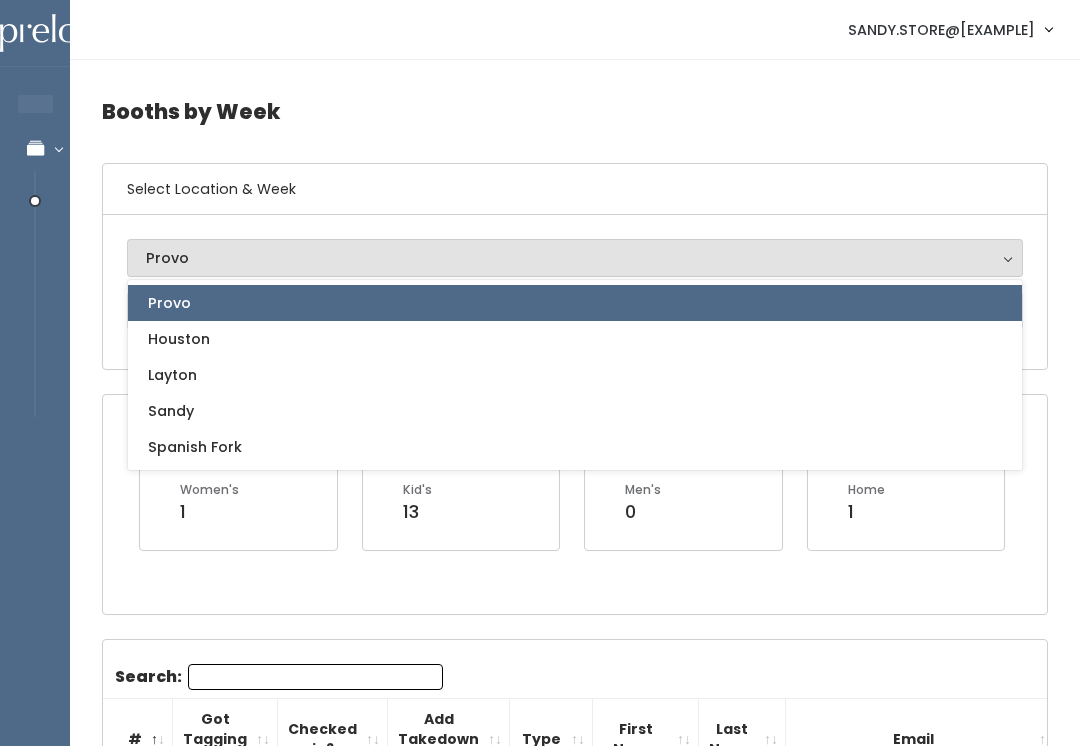 select on "3" 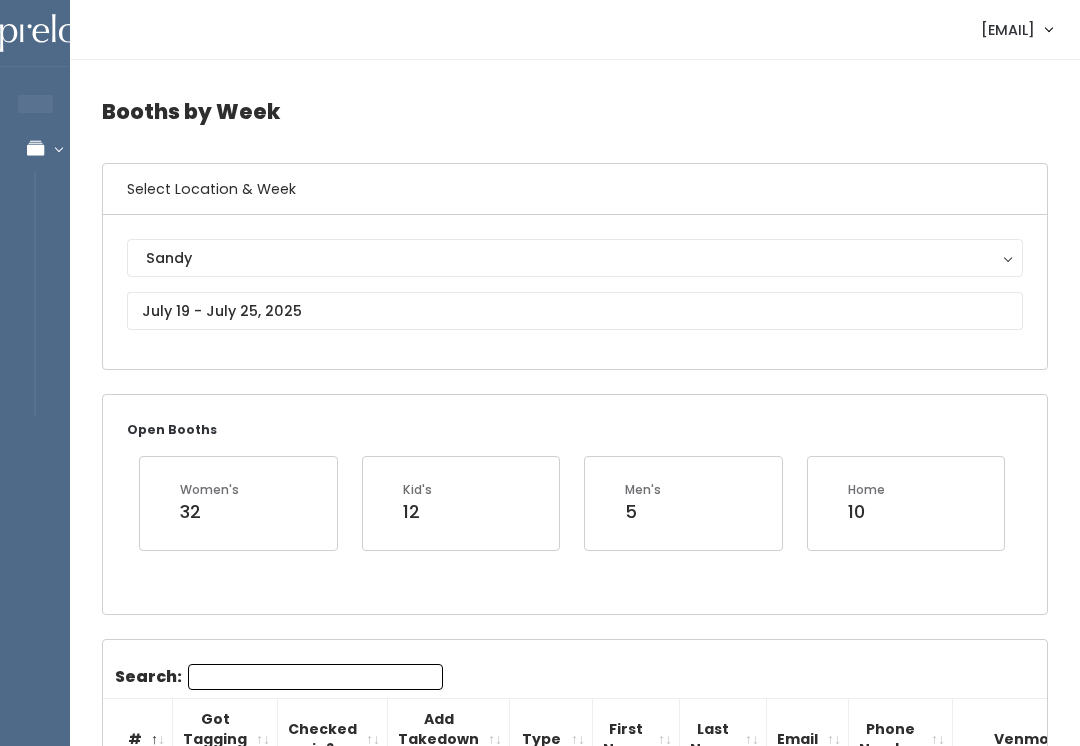 scroll, scrollTop: 0, scrollLeft: 0, axis: both 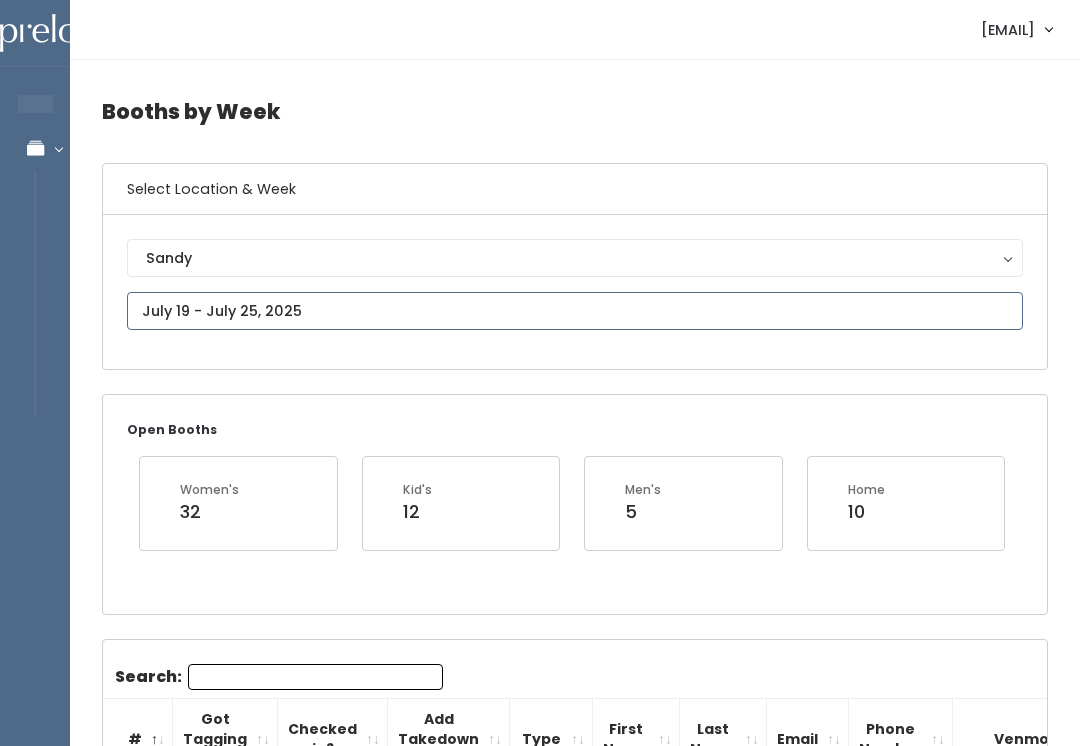 click on "[EMAIL]" at bounding box center (540, 2025) 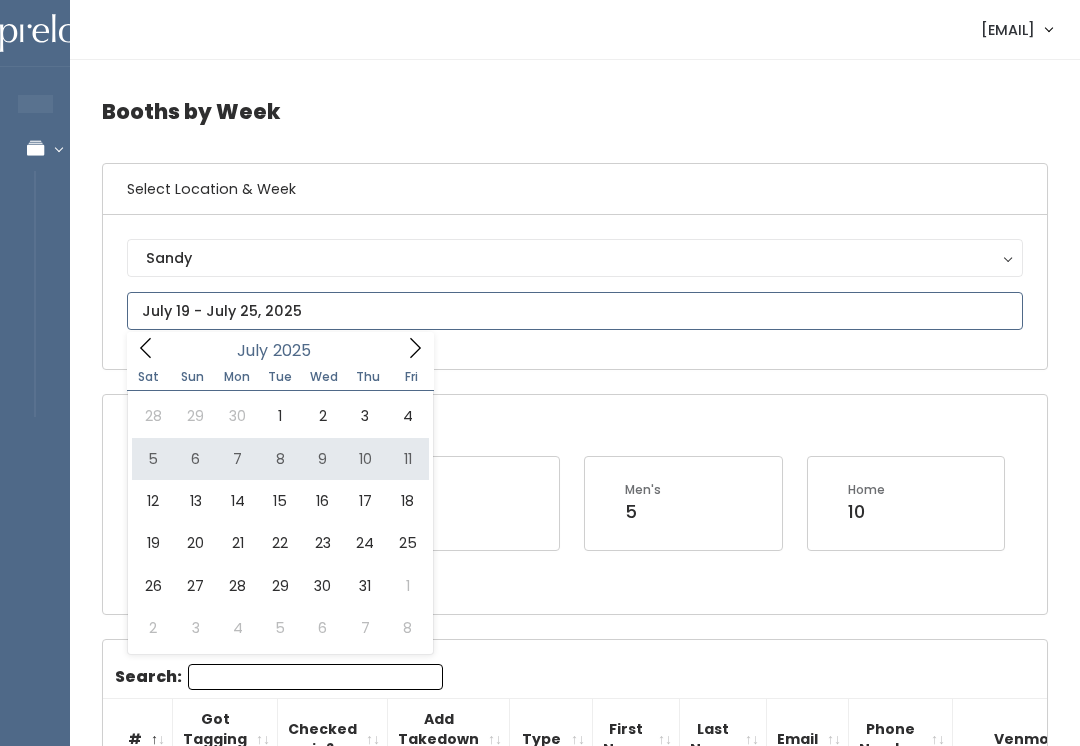 type on "[DATE] to [DATE]" 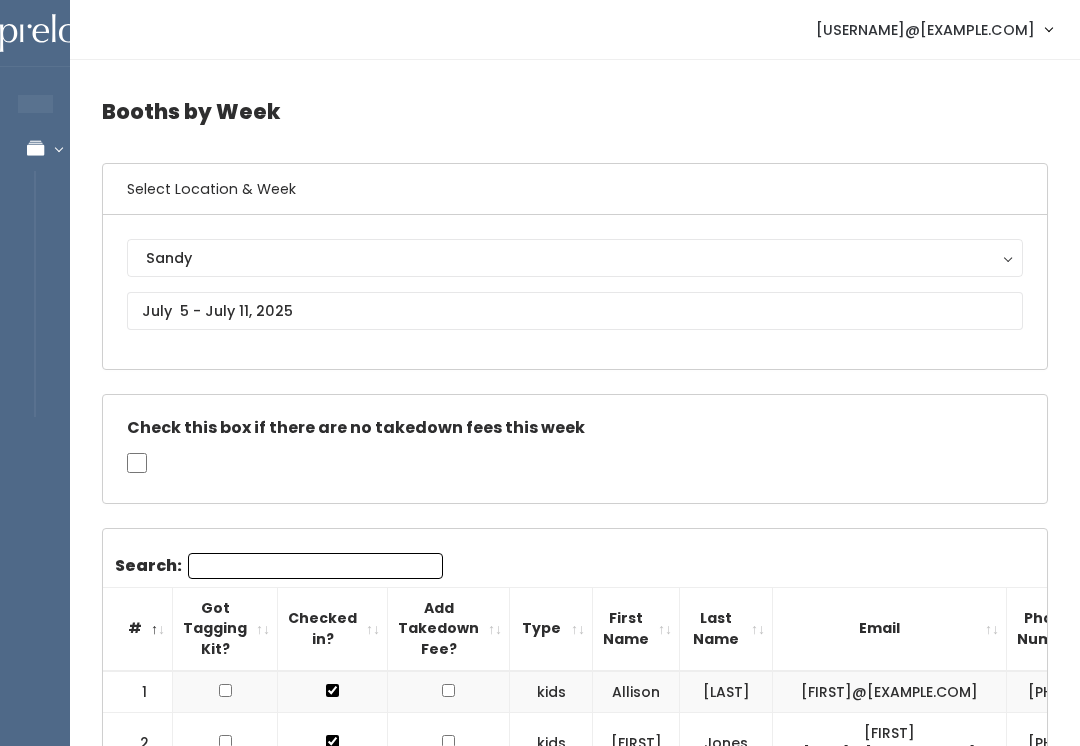 scroll, scrollTop: 0, scrollLeft: 0, axis: both 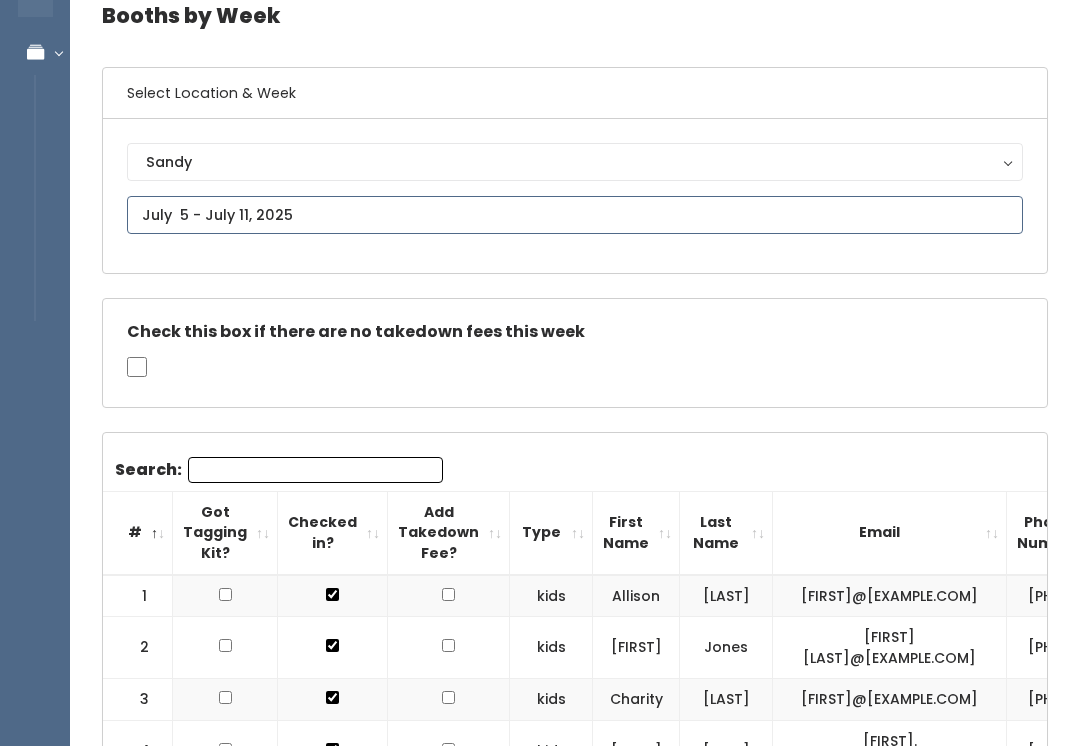 click on "EMPLOYEES
Manage Bookings
Booths by Week
All Bookings
Bookings with Booths
Booth Discounts
Seller Check-in
sandy.store@preloved.love
Admin Home
My bookings" at bounding box center [540, 2306] 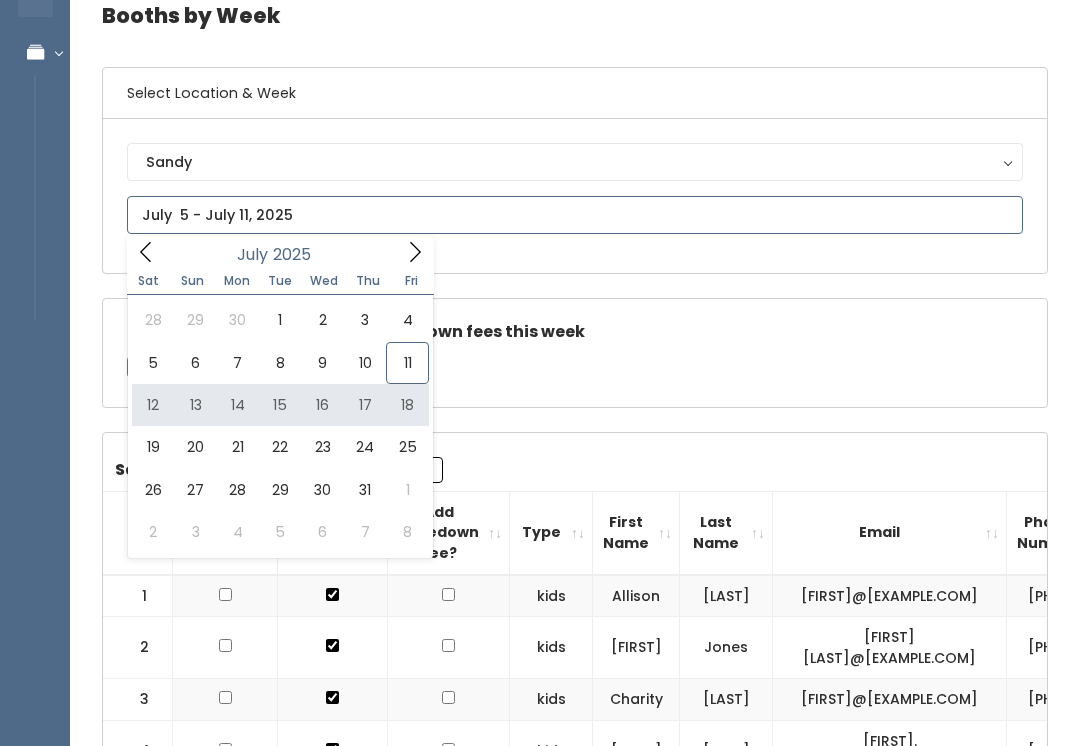 type on "[DATE] to [DATE]" 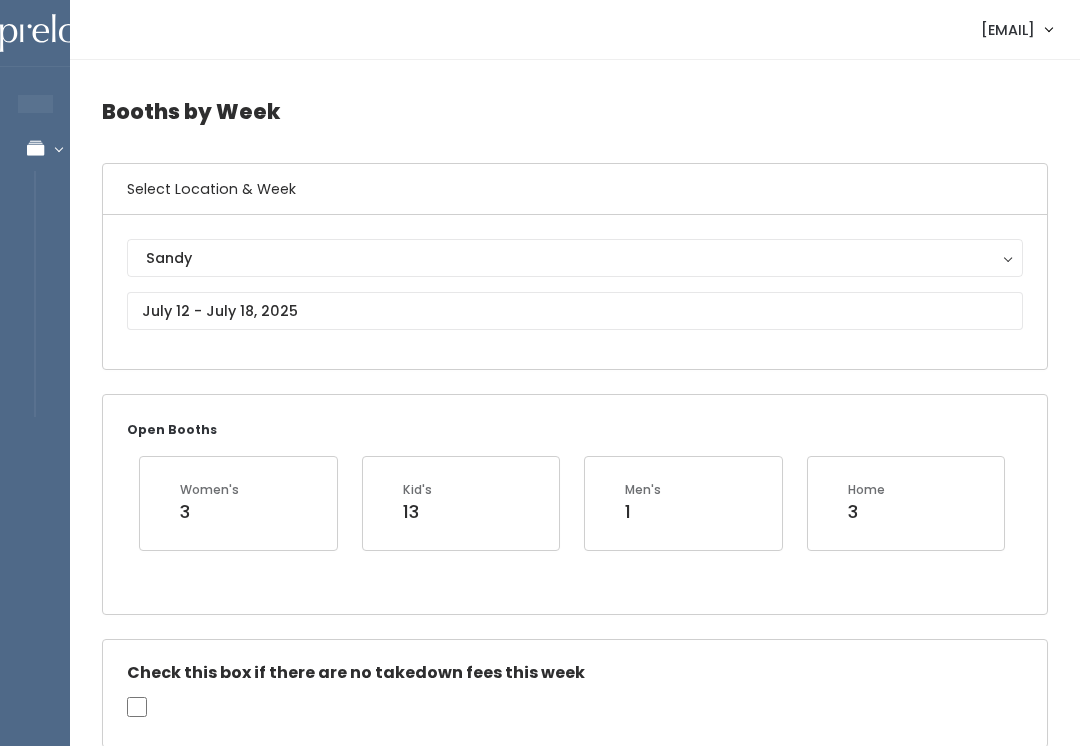 scroll, scrollTop: 0, scrollLeft: 0, axis: both 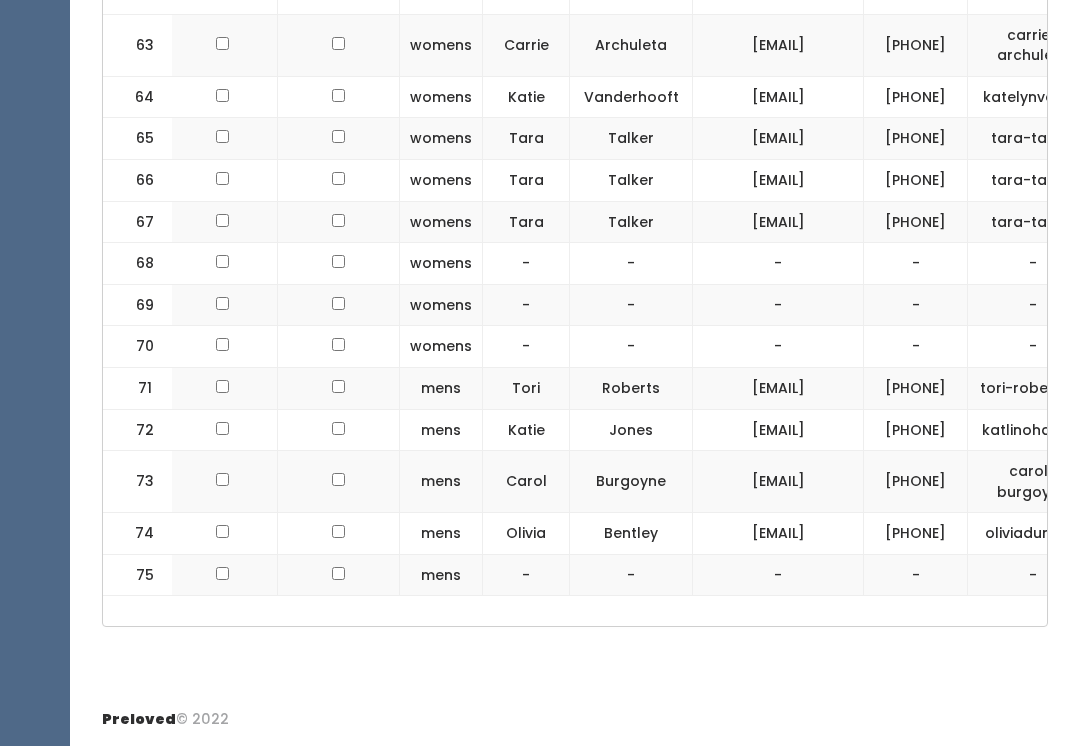 click on "[EMAIL]" at bounding box center [778, 45] 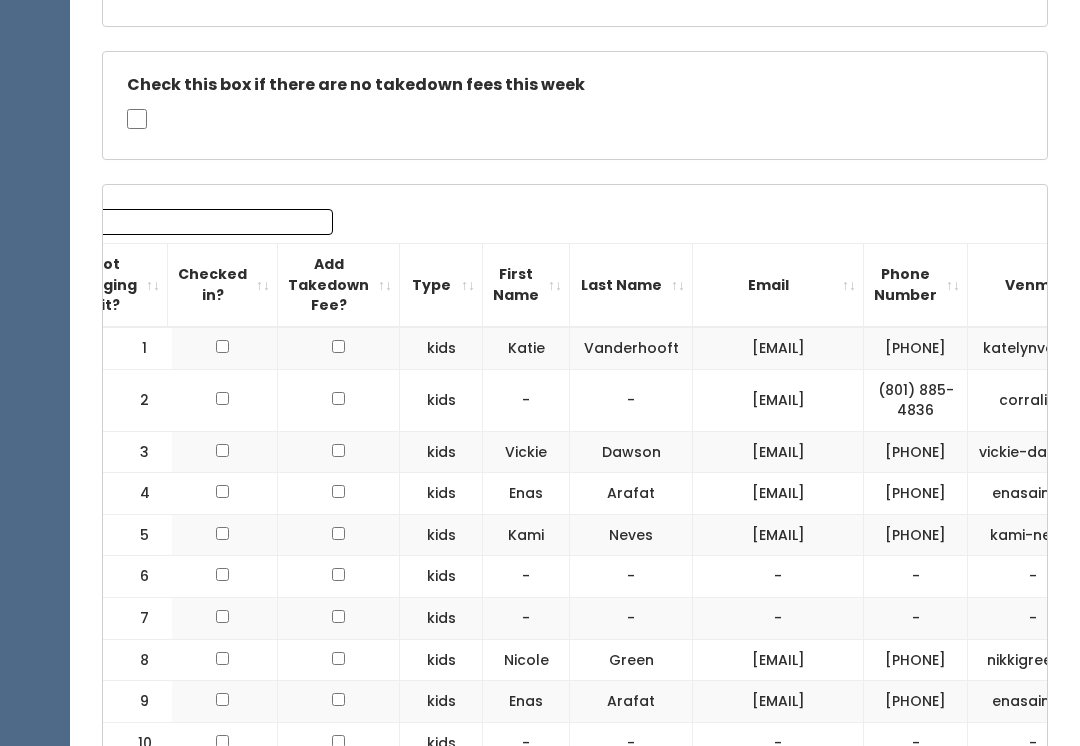 scroll, scrollTop: 800, scrollLeft: 0, axis: vertical 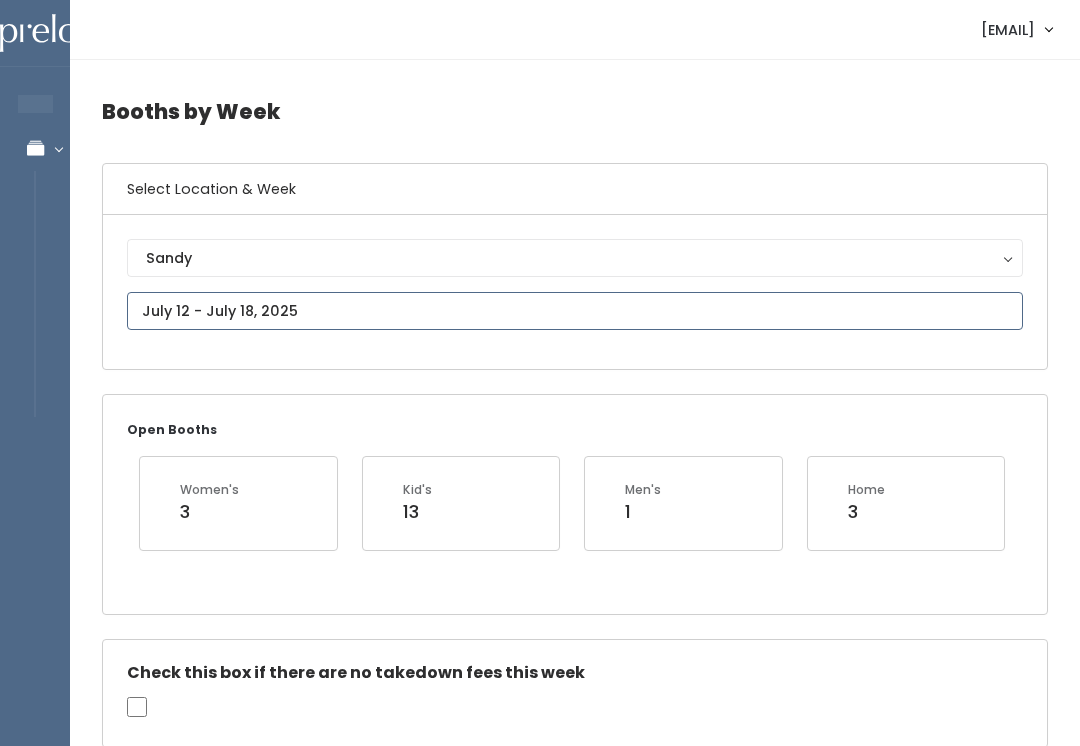 click at bounding box center [575, 311] 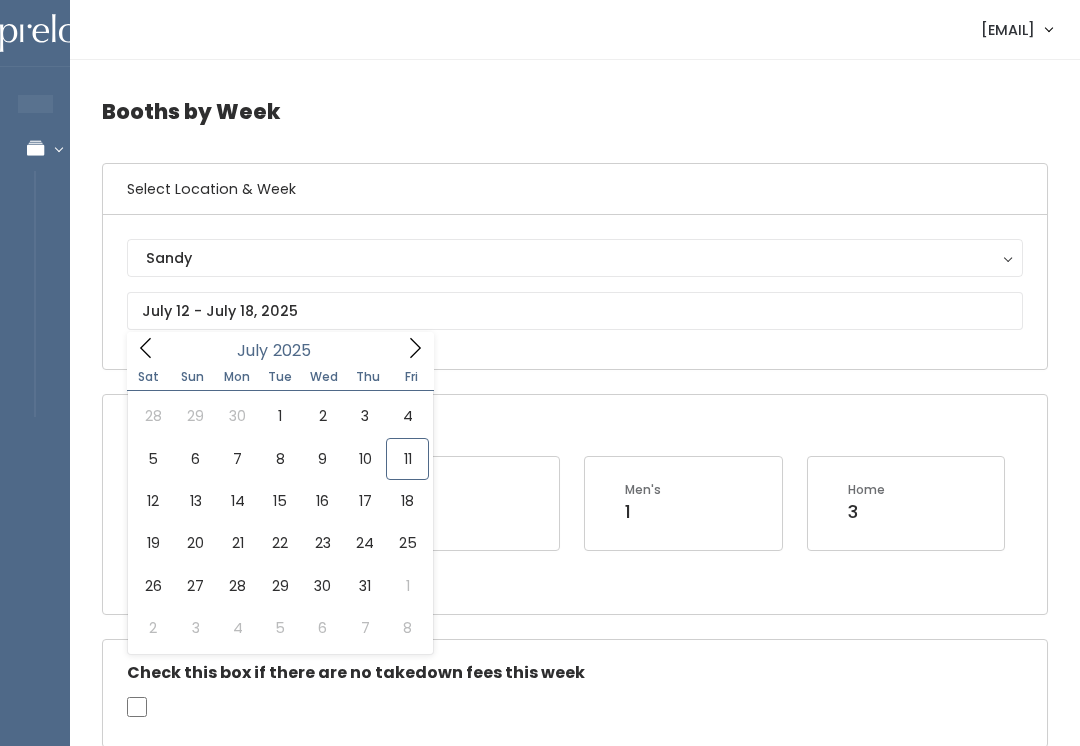 click on "Sandy
Houston
Layton
Provo
Spanish Fork
Sandy" at bounding box center (575, 292) 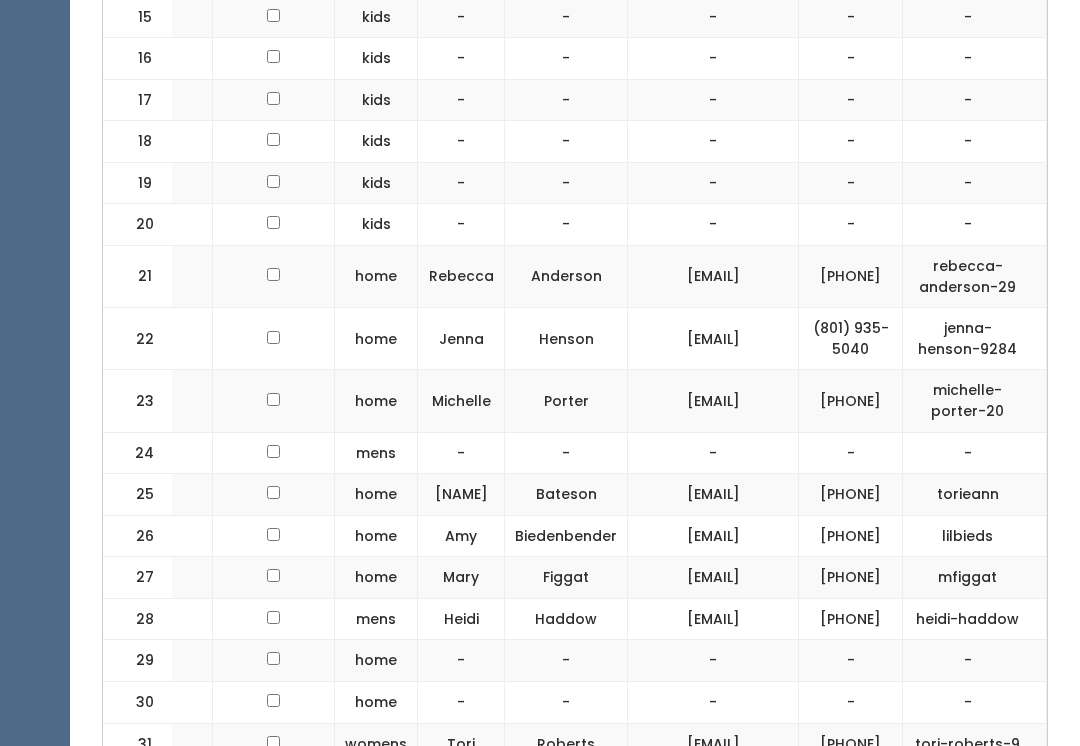 scroll, scrollTop: 1544, scrollLeft: 0, axis: vertical 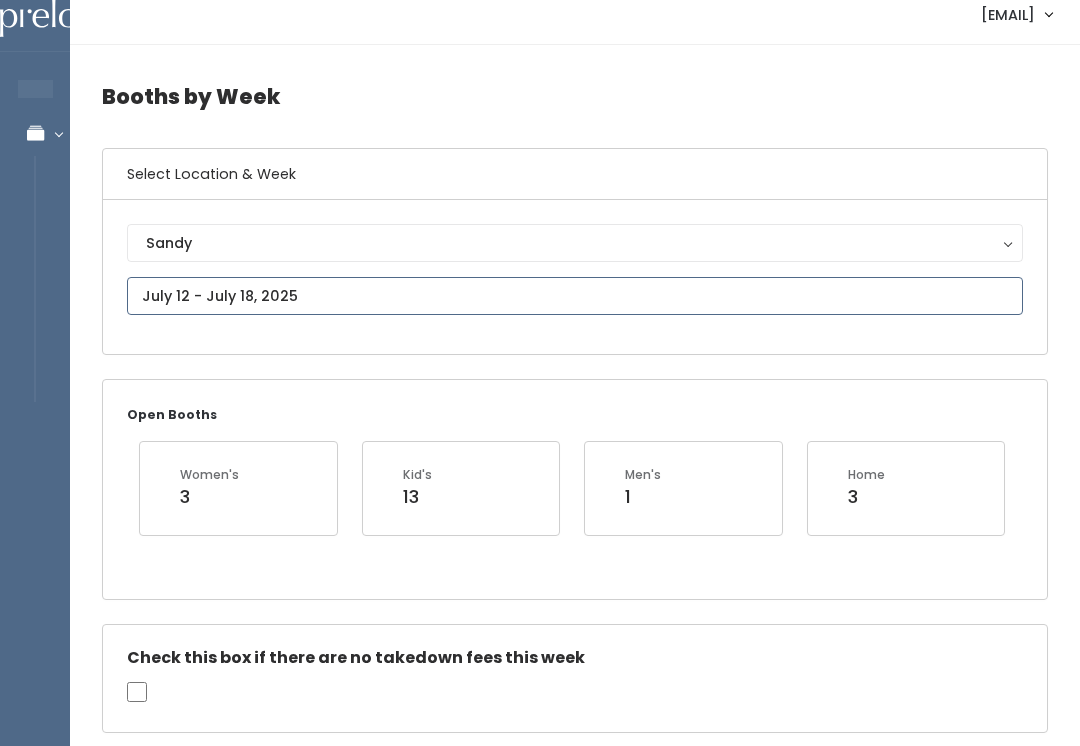 click on "EMPLOYEES
Manage Bookings
Booths by Week
All Bookings
Bookings with Booths
Booth Discounts
Seller Check-in
sandy.store@preloved.love
Admin Home
My bookings
Logout" at bounding box center [540, 2293] 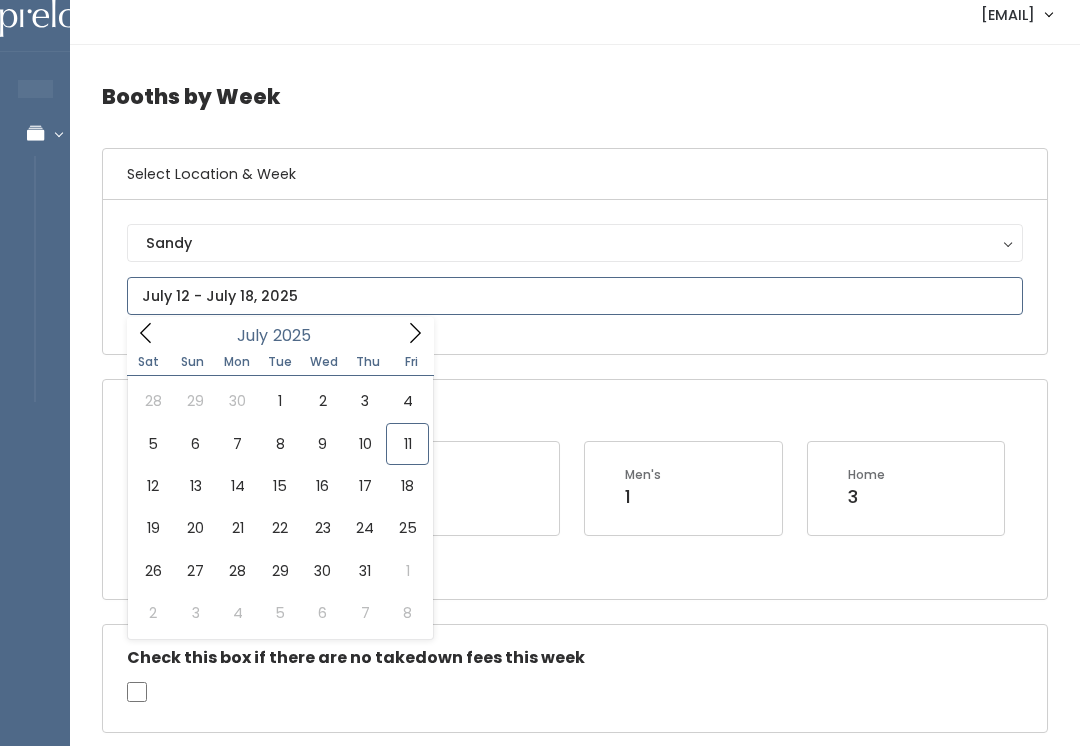 type on "July 5 to July 11" 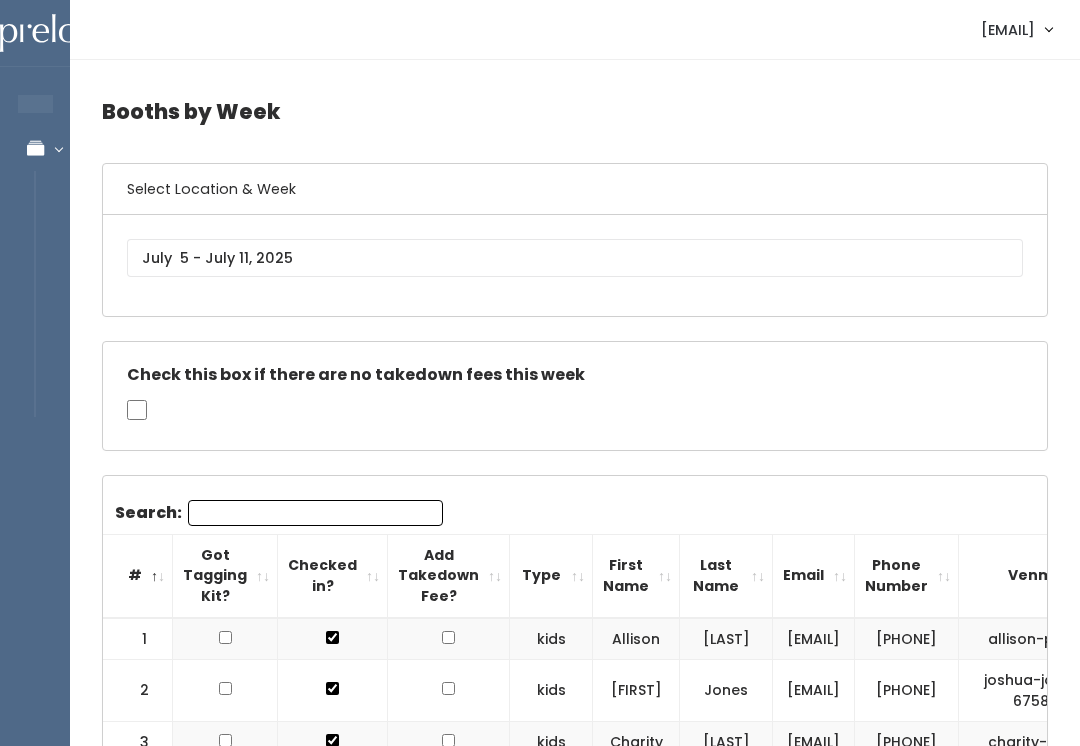 scroll, scrollTop: 414, scrollLeft: 0, axis: vertical 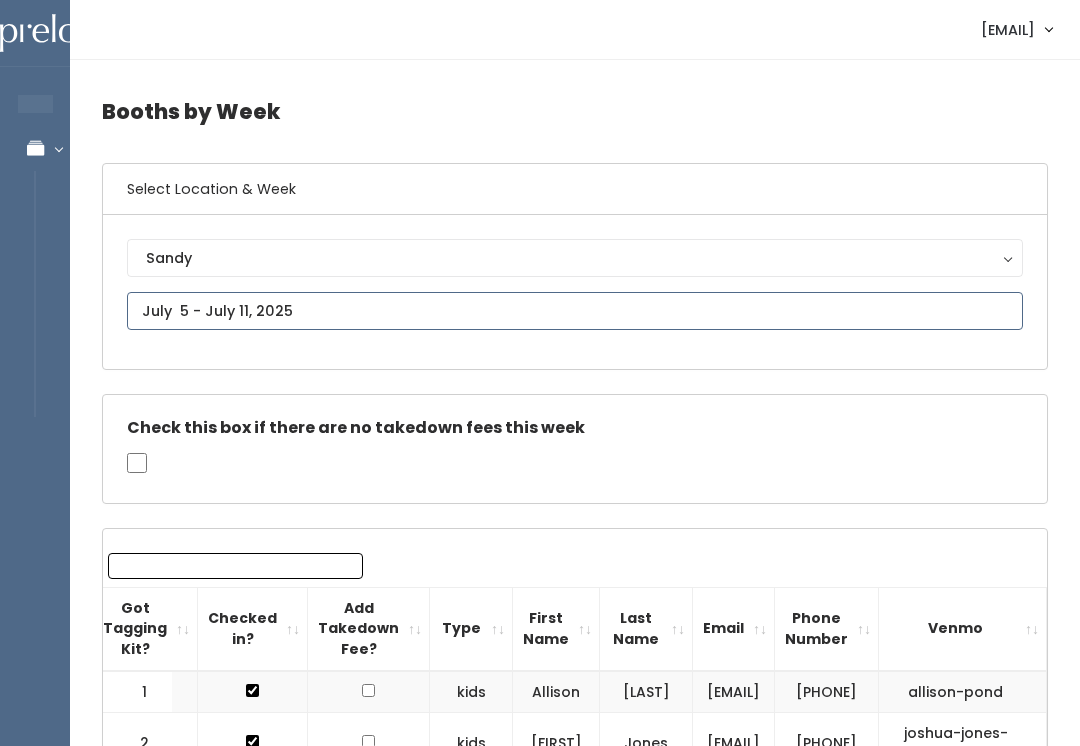 click at bounding box center [575, 311] 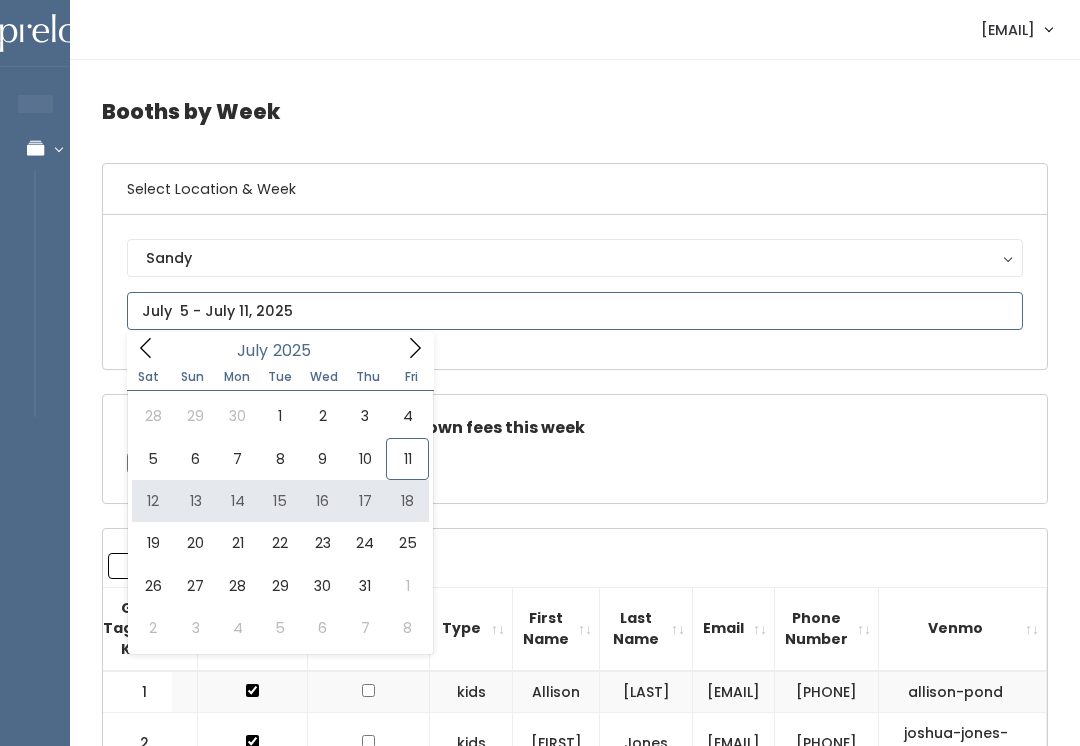 type on "July 12 to July 18" 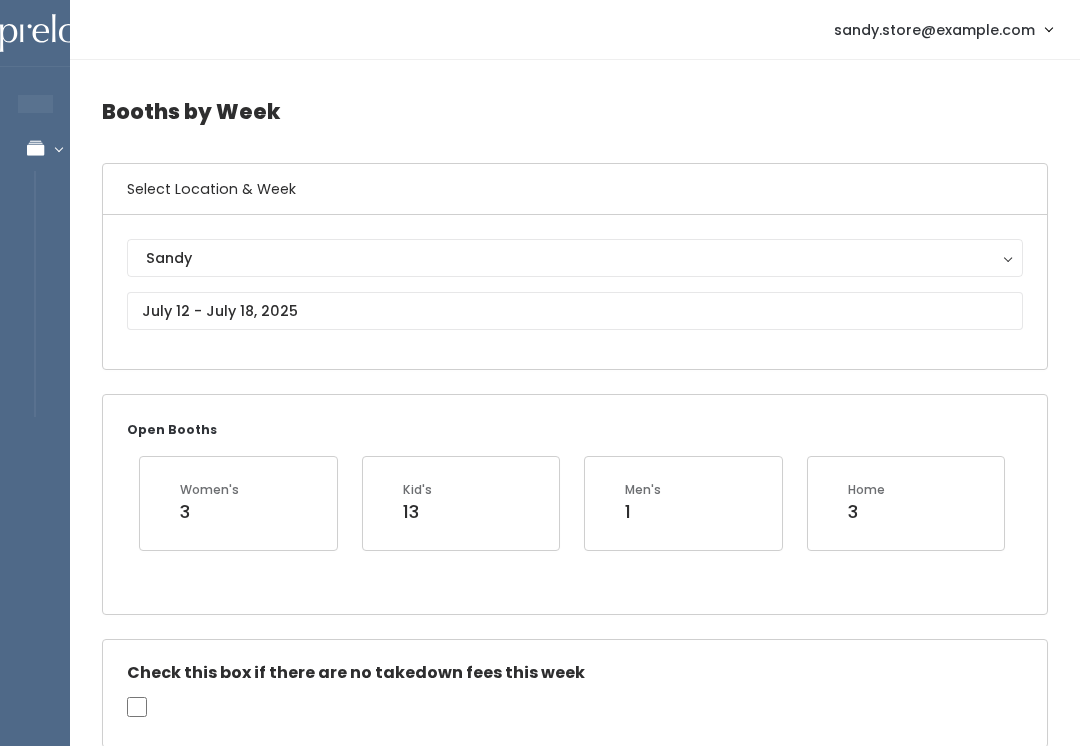 scroll, scrollTop: 0, scrollLeft: 0, axis: both 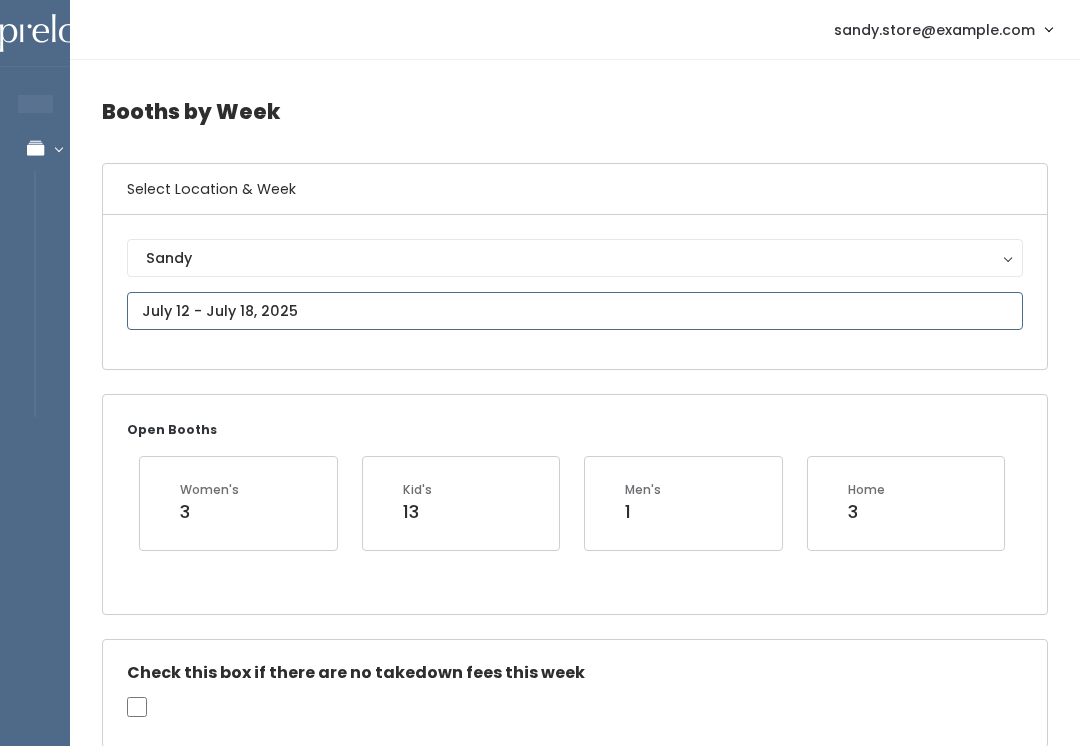 click on "EMPLOYEES
Manage Bookings
Booths by Week
All Bookings
Bookings with Booths
Booth Discounts
Seller Check-in
sandy.store@preloved.love
Admin Home
My bookings
Logout" at bounding box center (540, 2308) 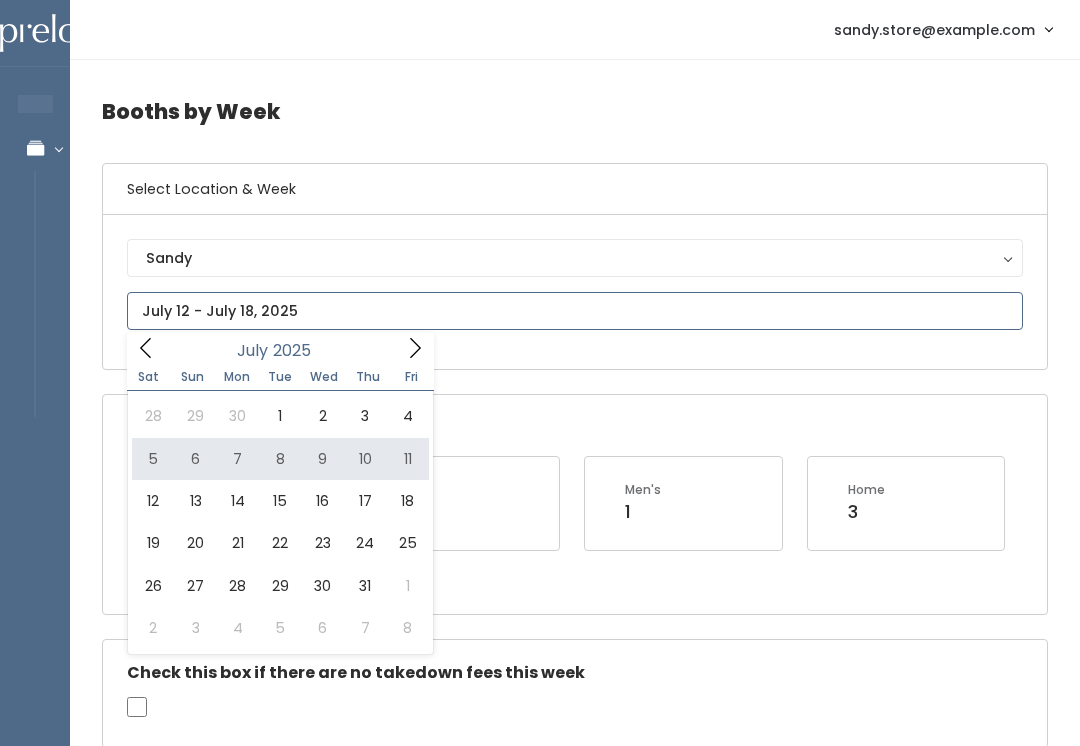type on "July 5 to July 11" 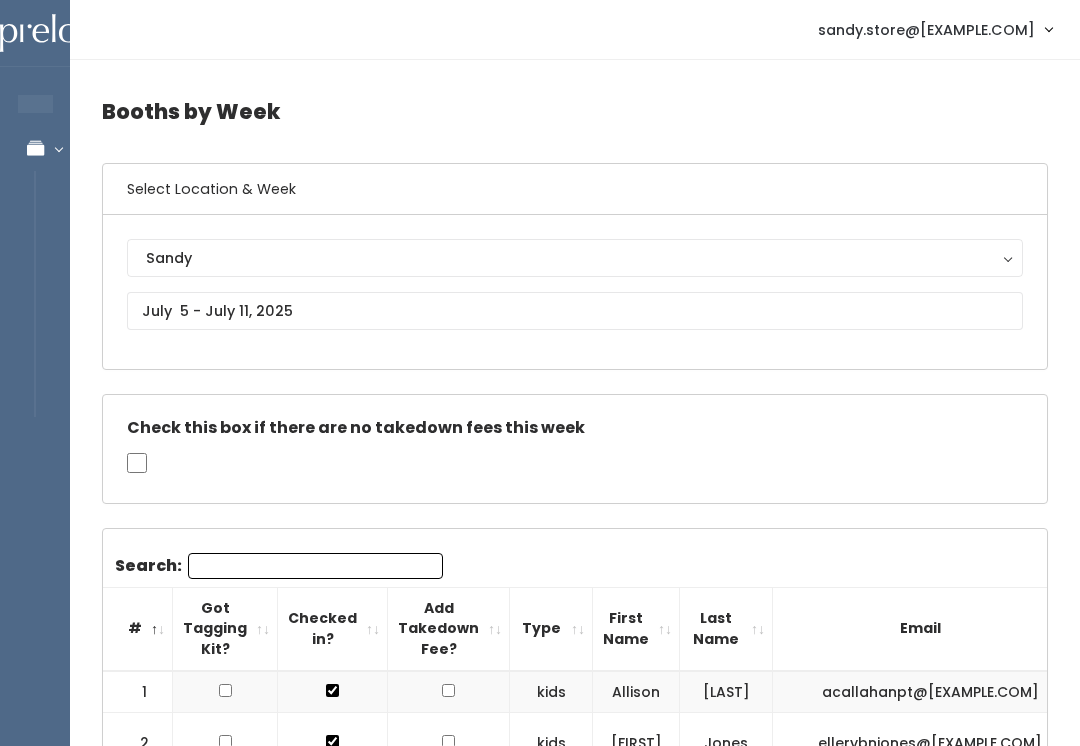 scroll, scrollTop: 0, scrollLeft: 0, axis: both 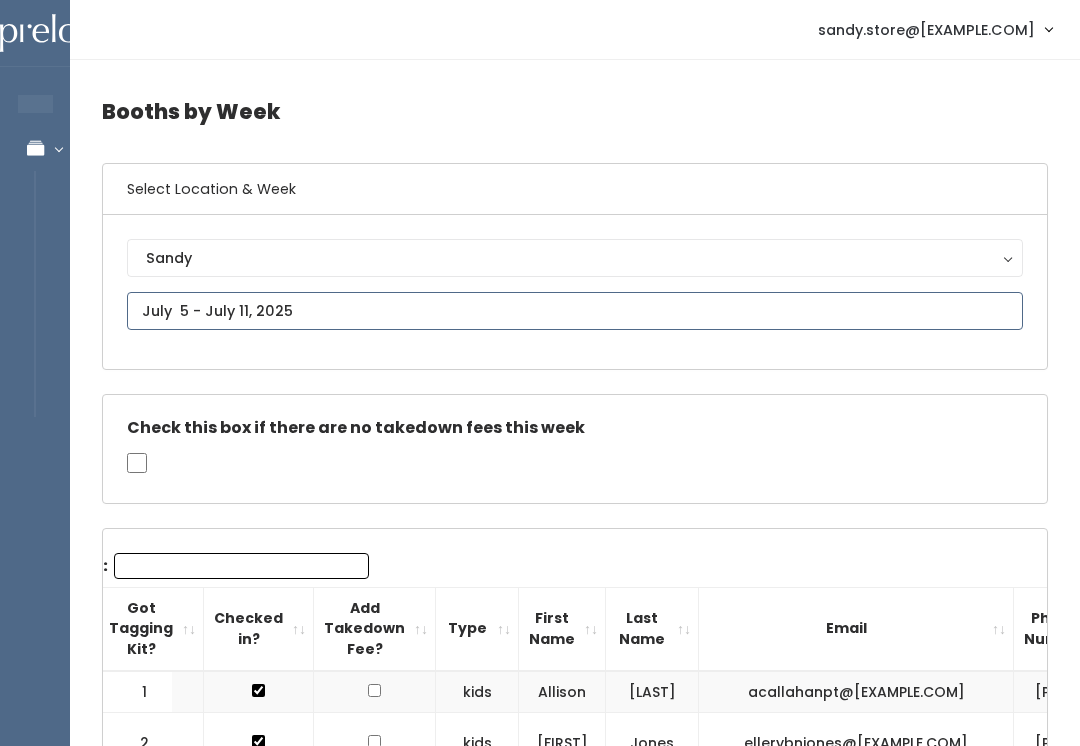 click at bounding box center (575, 311) 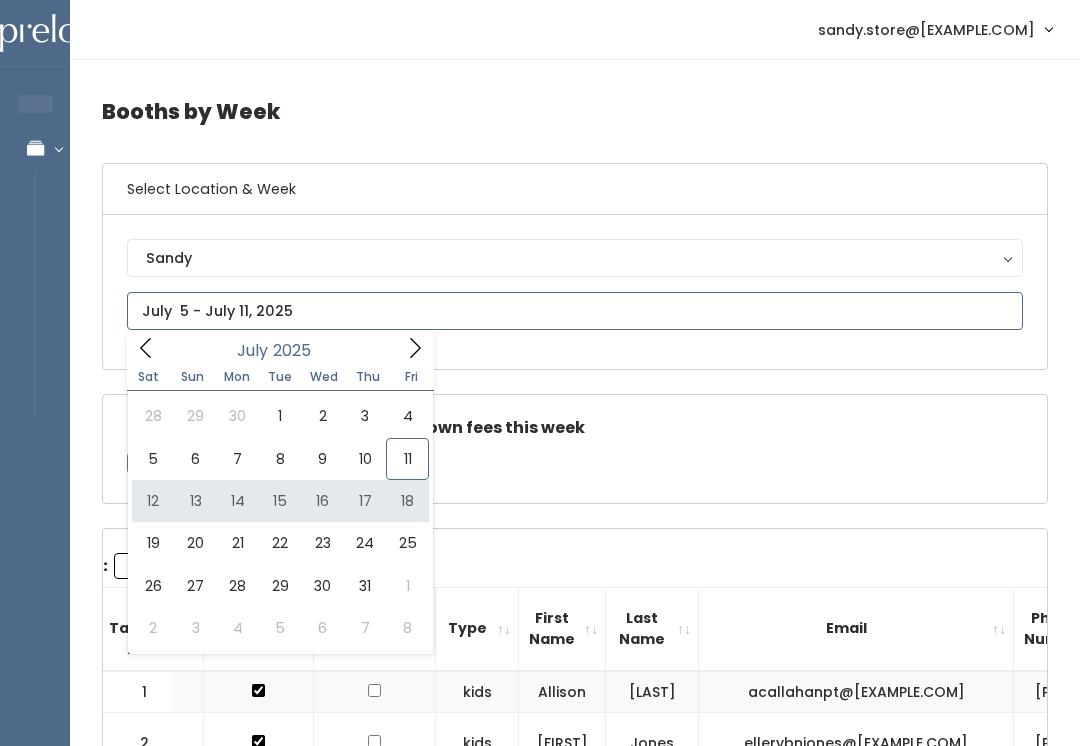 type on "July 12 to July 18" 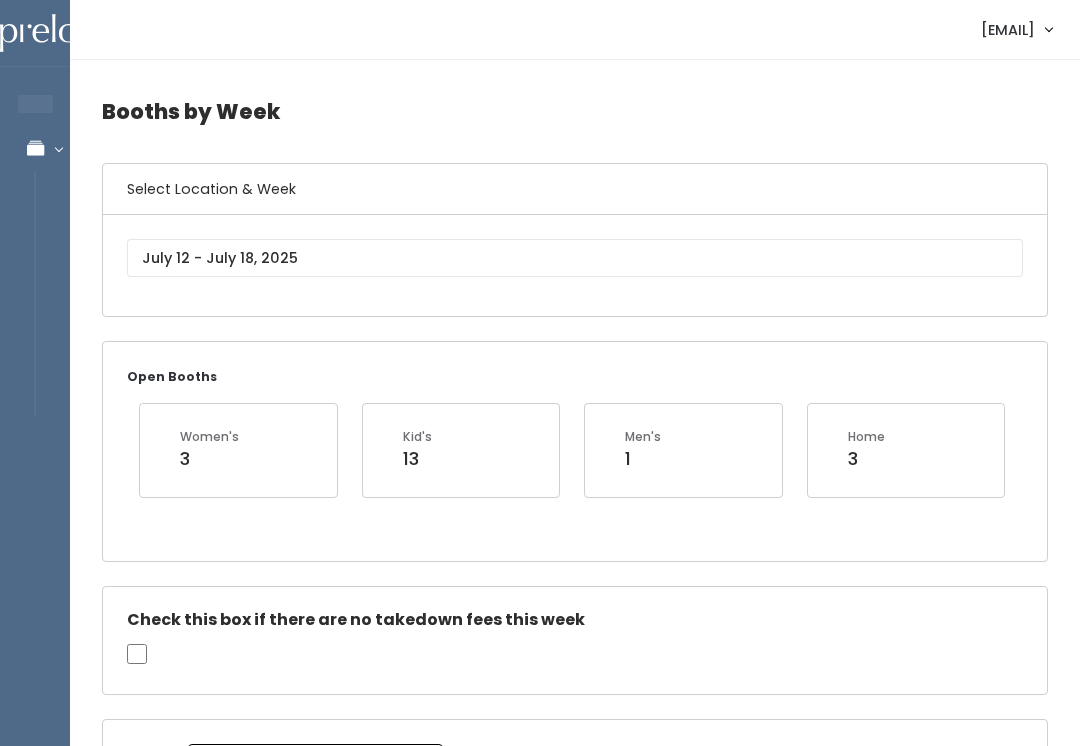 scroll, scrollTop: 149, scrollLeft: 0, axis: vertical 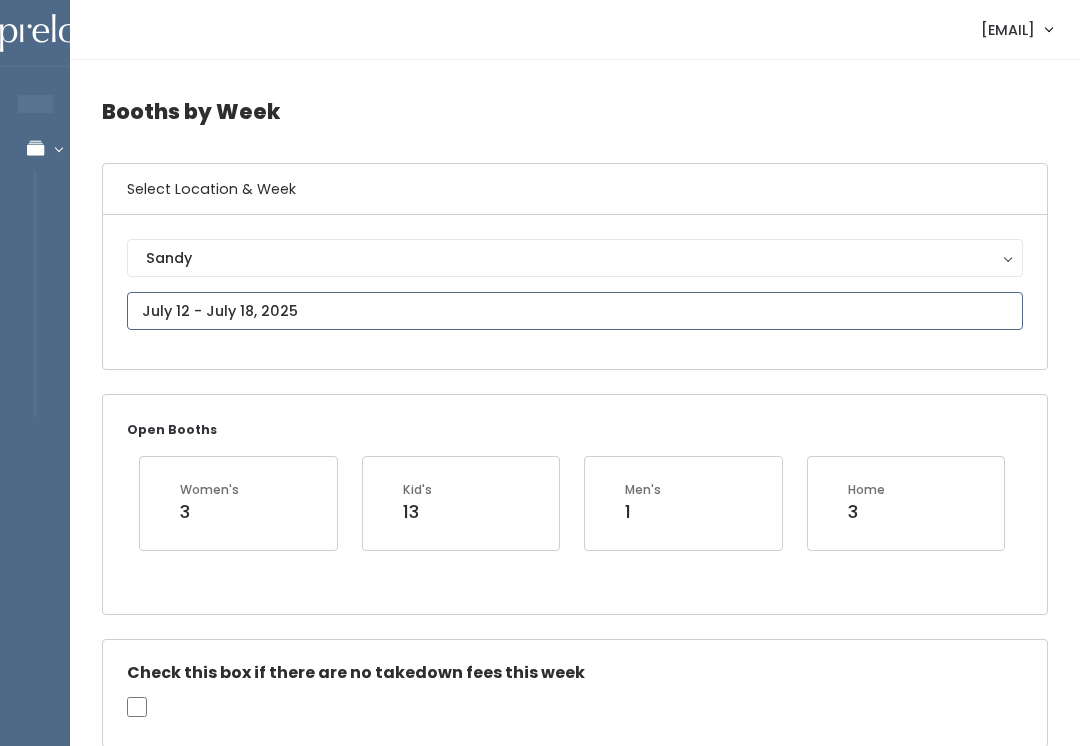 click at bounding box center (575, 311) 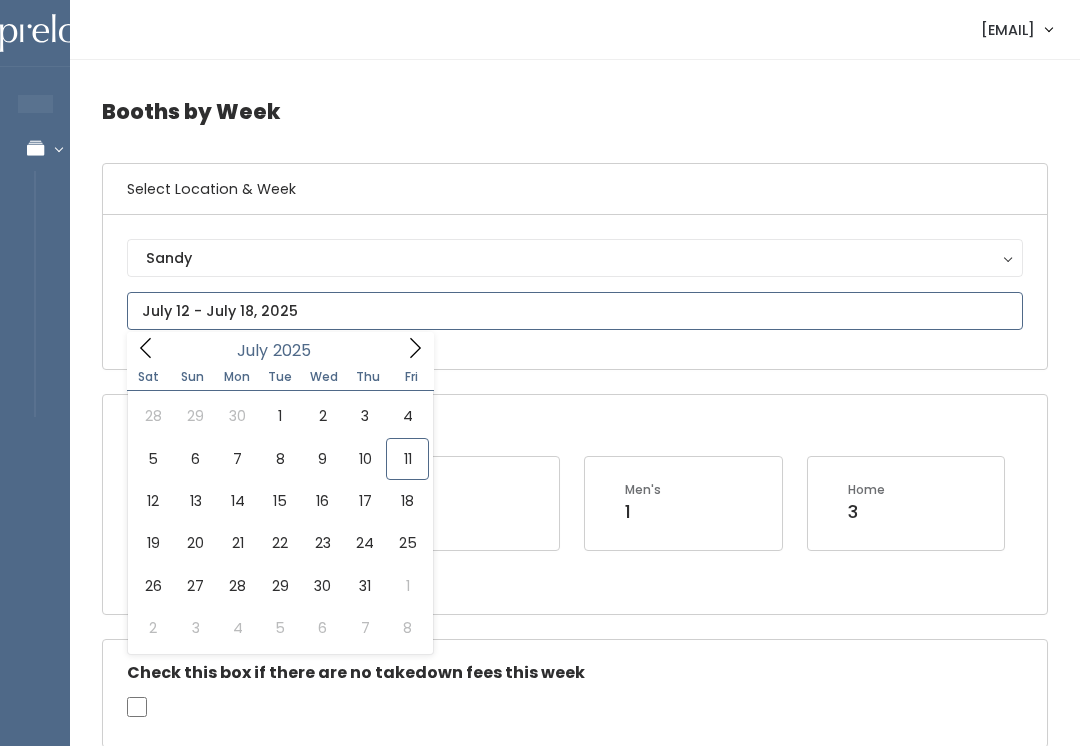 type on "July 5 to July 11" 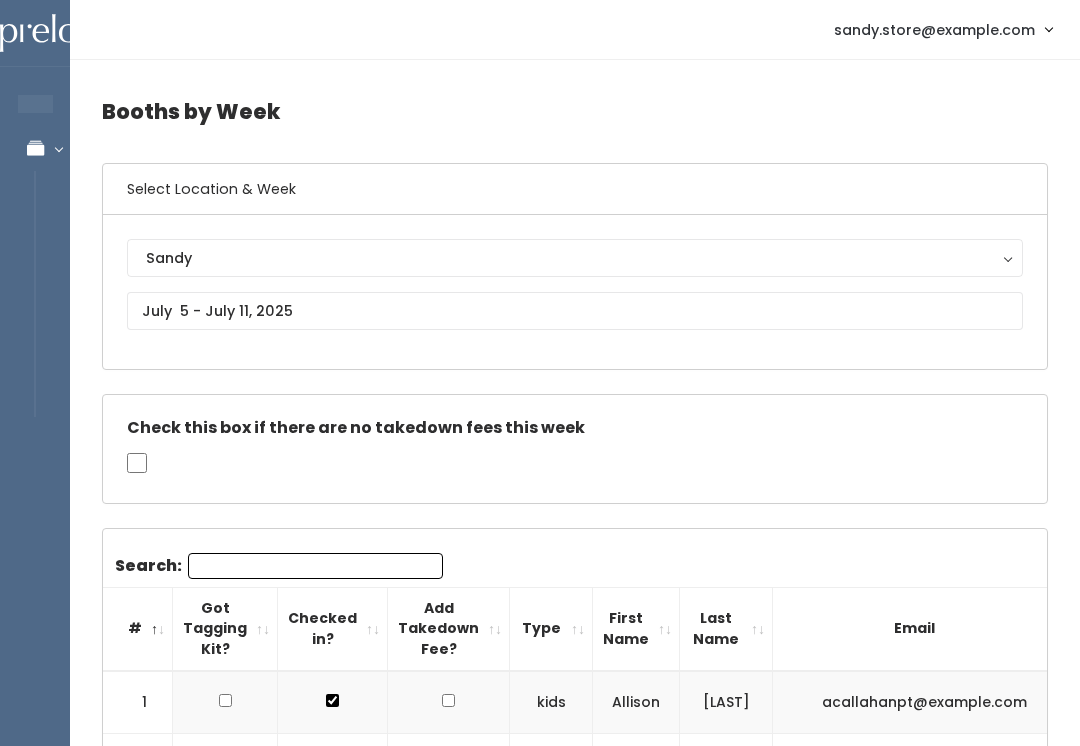 scroll, scrollTop: 0, scrollLeft: 0, axis: both 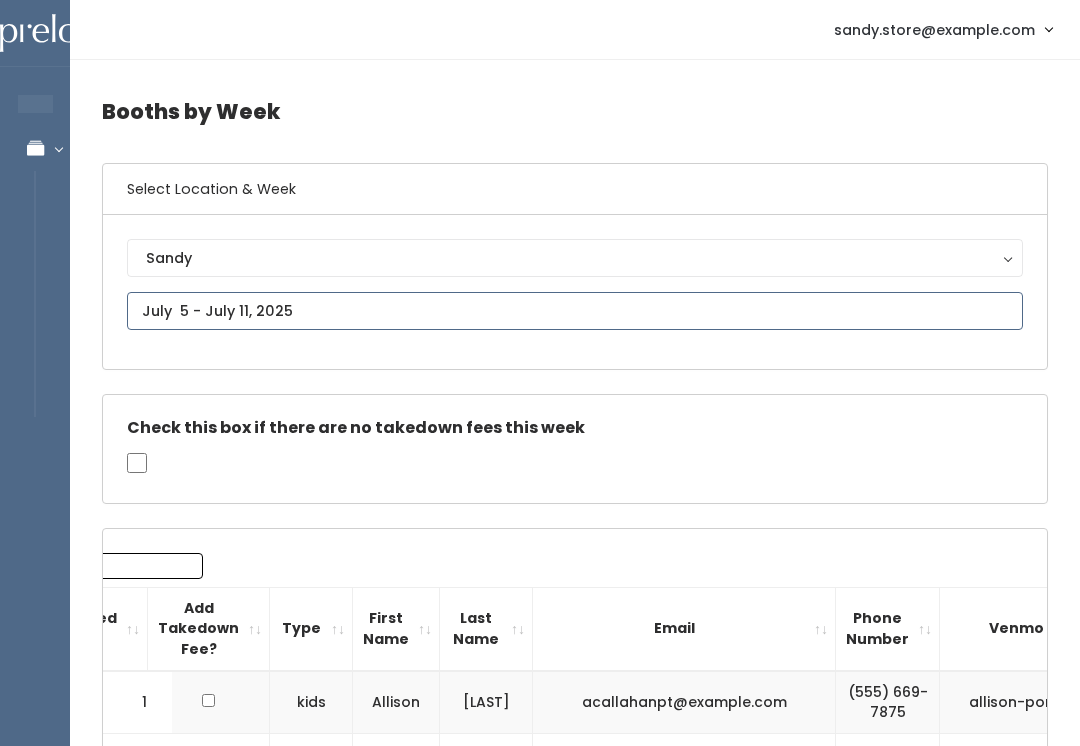 click at bounding box center [575, 311] 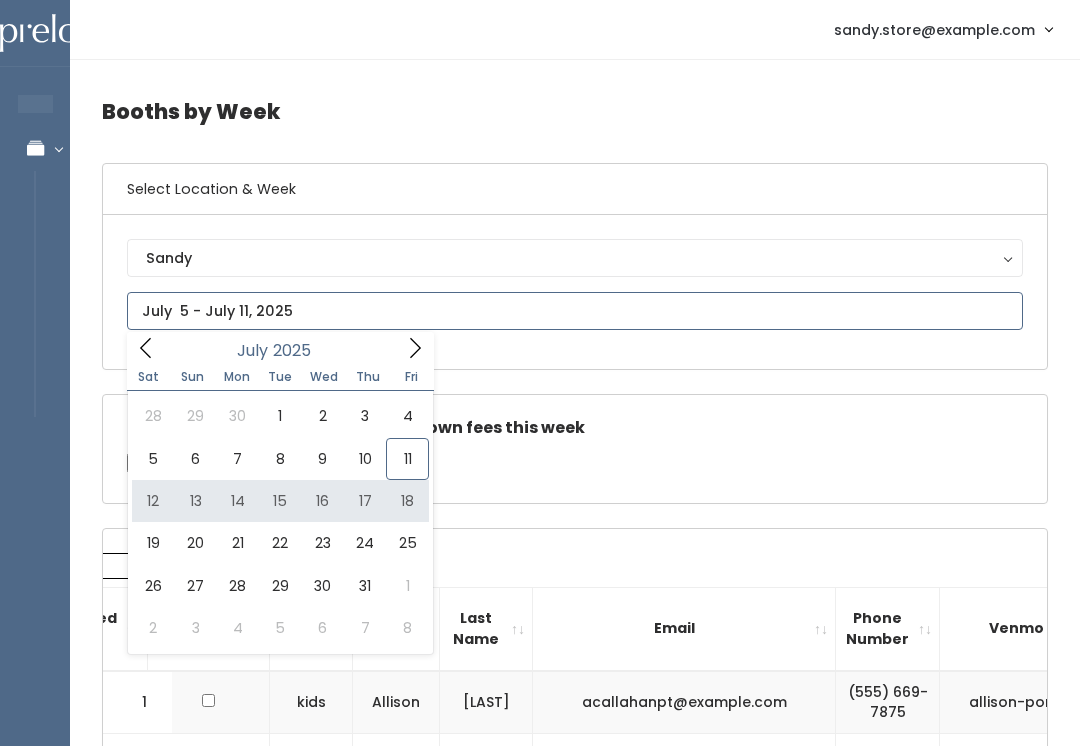 type on "[MONTH] [NUMBER] to [MONTH] [NUMBER]" 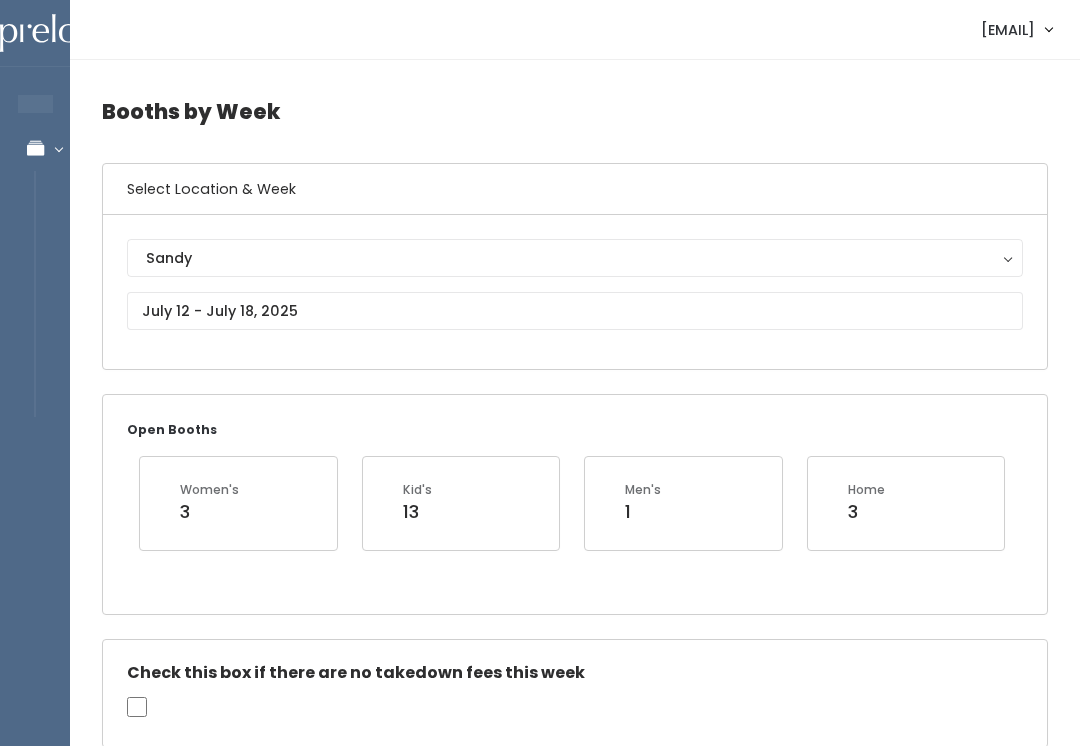 scroll, scrollTop: 0, scrollLeft: 0, axis: both 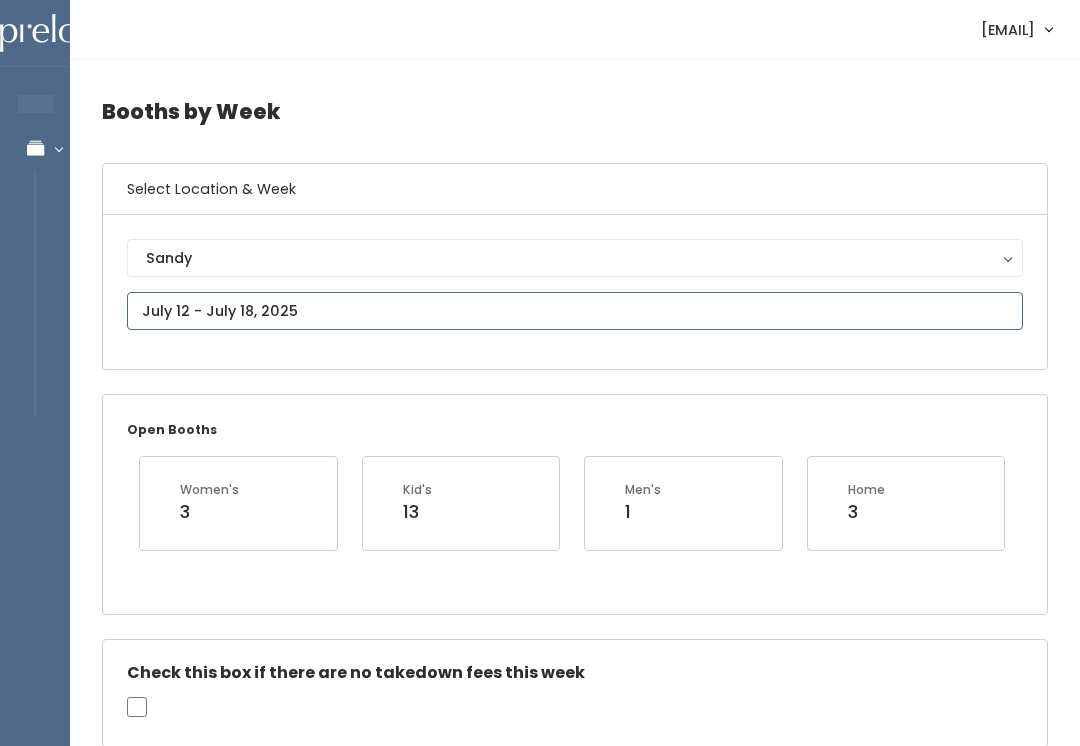 click on "EMPLOYEES
Manage Bookings
Booths by Week
All Bookings
Bookings with Booths
Booth Discounts
Seller Check-in
sandy.store@preloved.love
Admin Home
My bookings
Logout" at bounding box center (540, 2308) 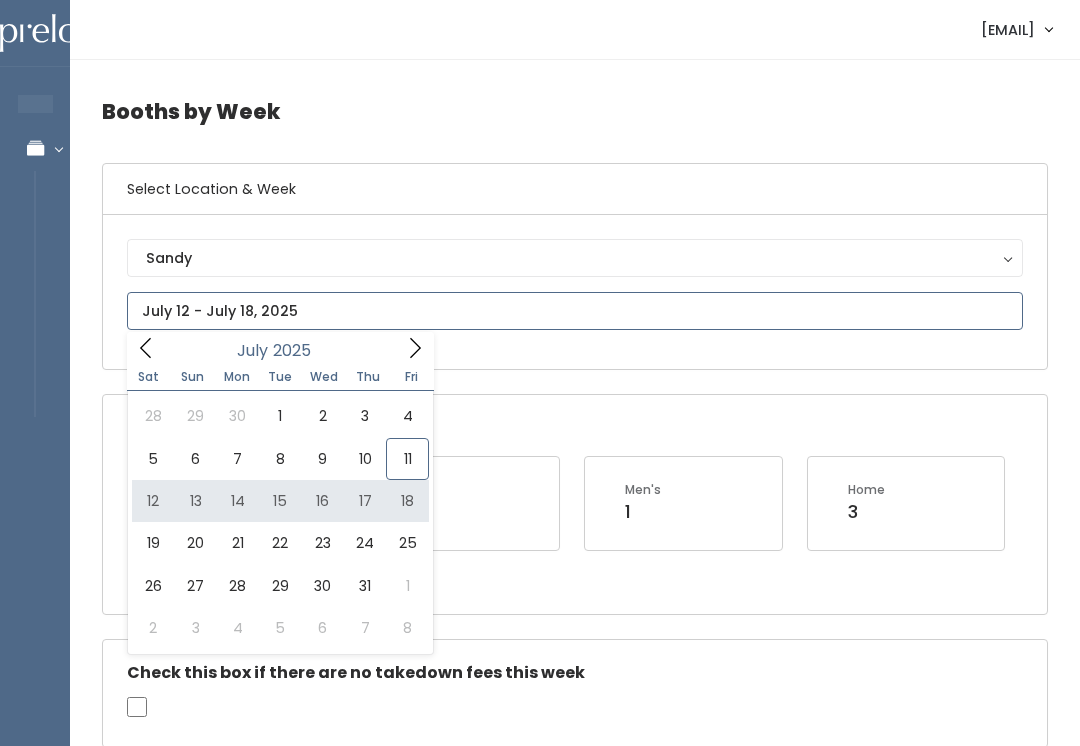 type on "[DATE] to [DATE]" 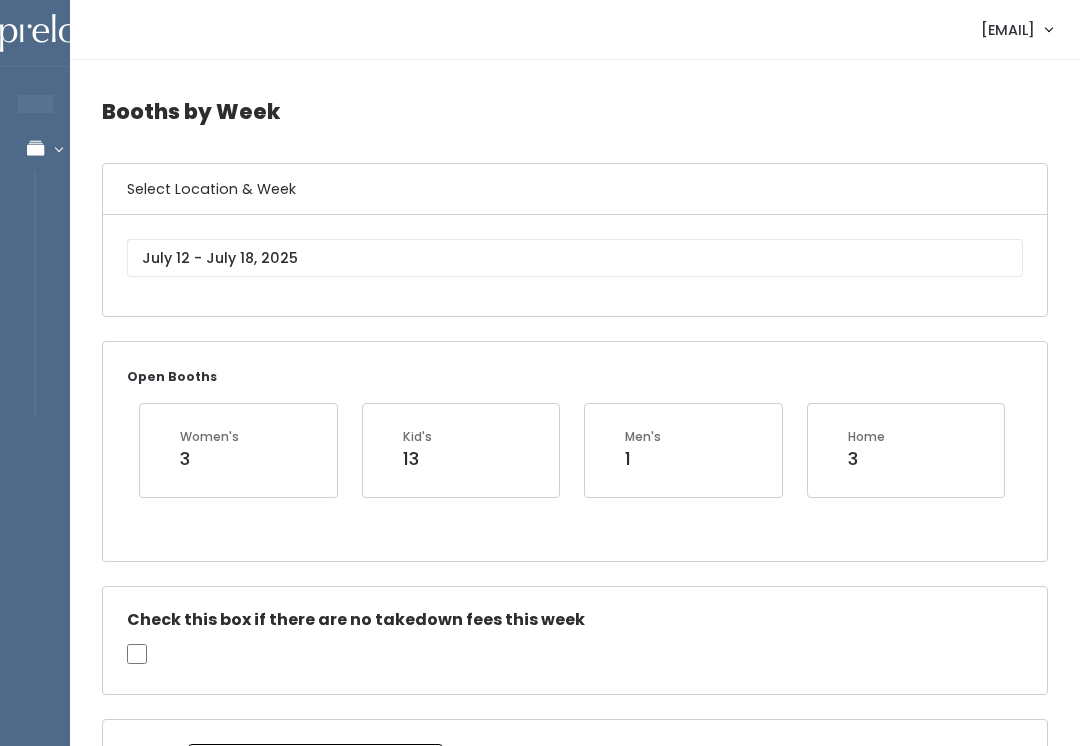 scroll, scrollTop: 0, scrollLeft: 0, axis: both 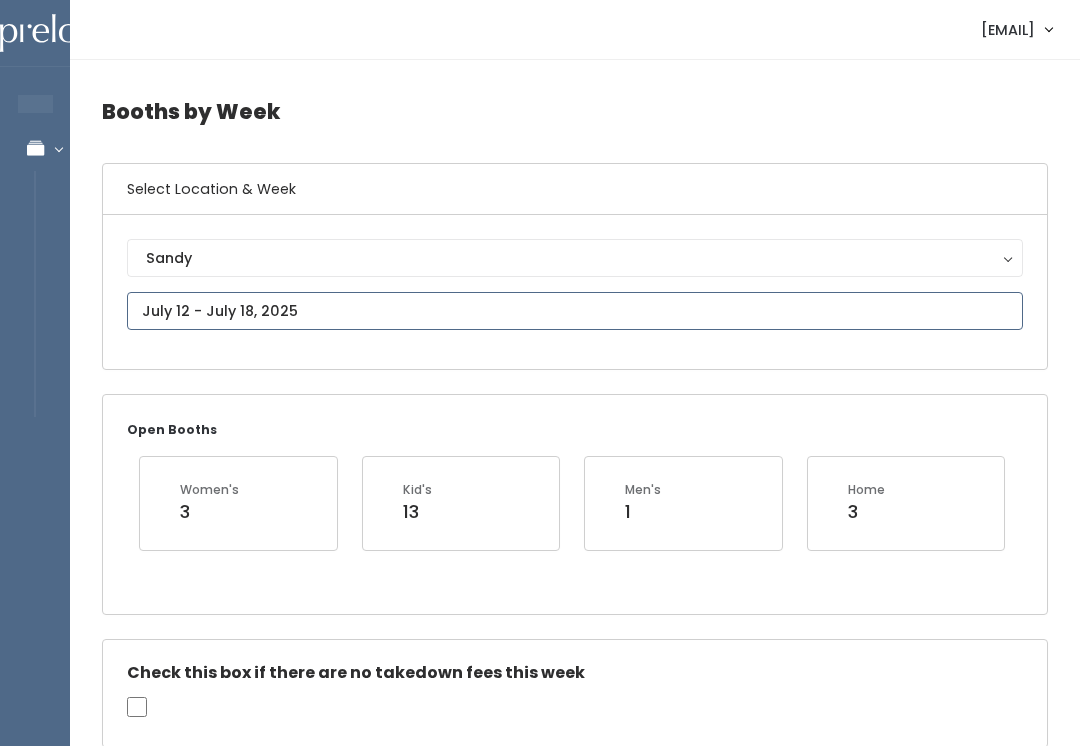 click at bounding box center (575, 311) 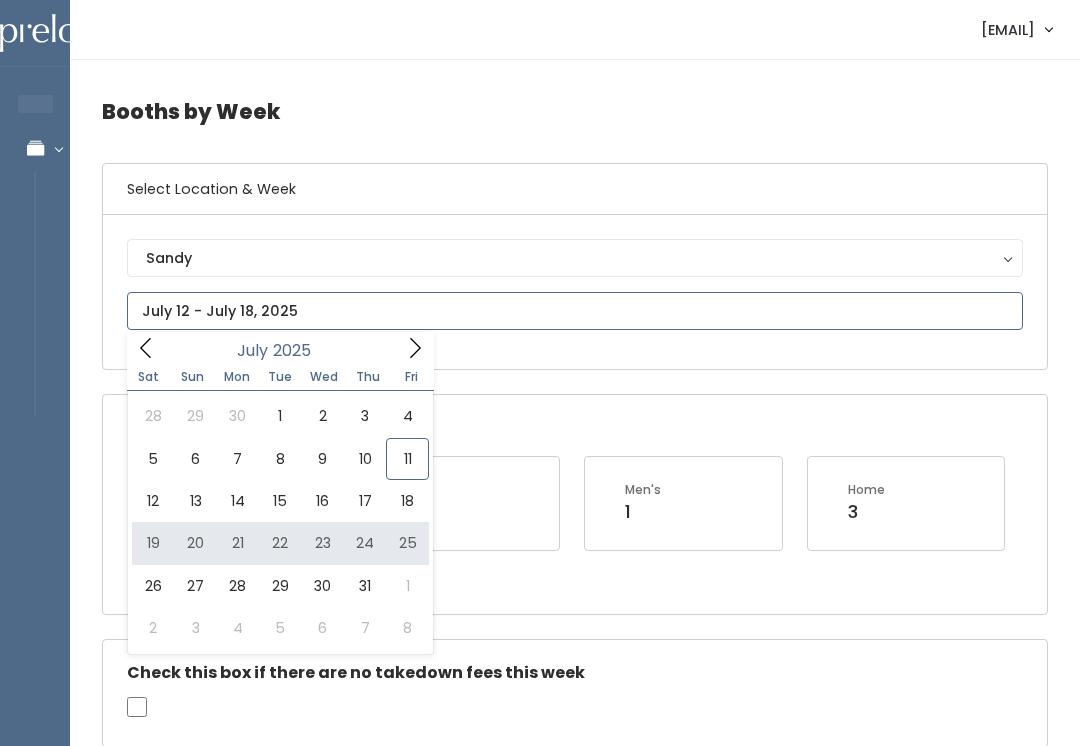 type on "July 19 to July 25" 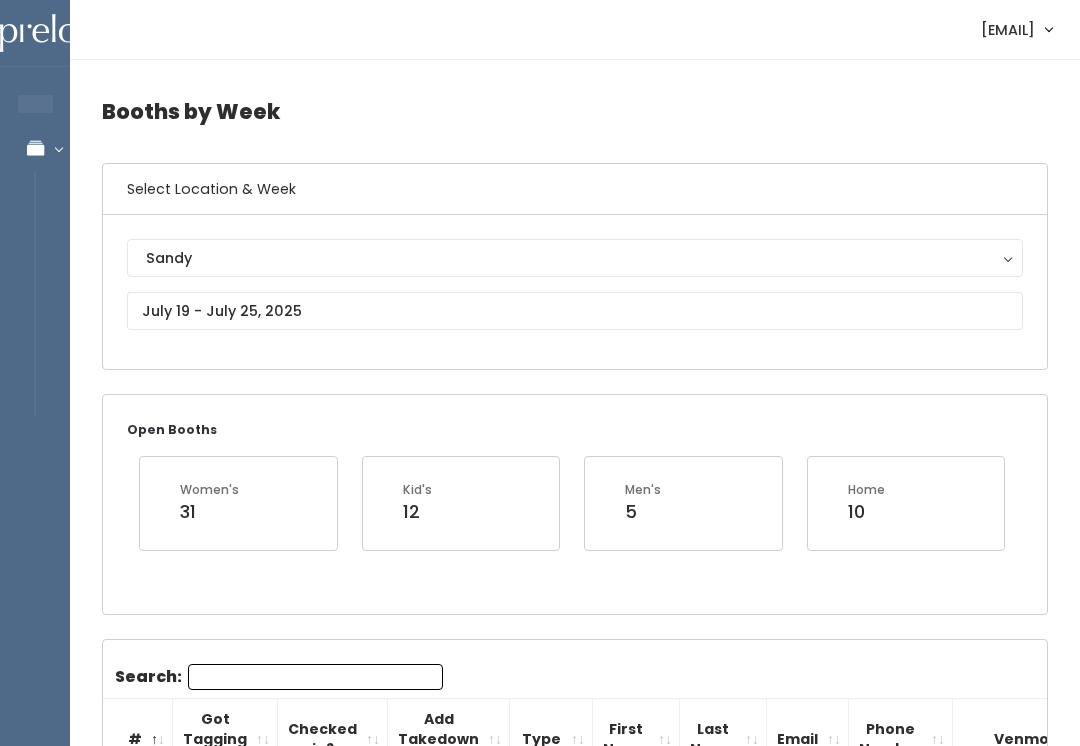 scroll, scrollTop: 0, scrollLeft: 0, axis: both 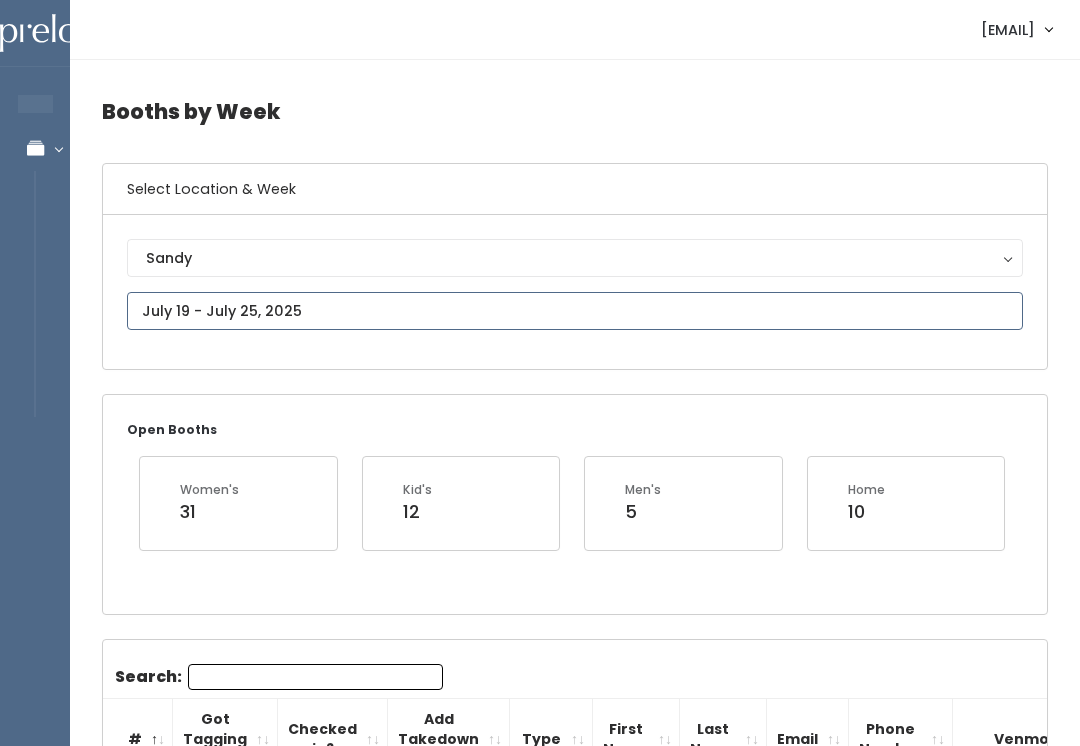 click at bounding box center (575, 311) 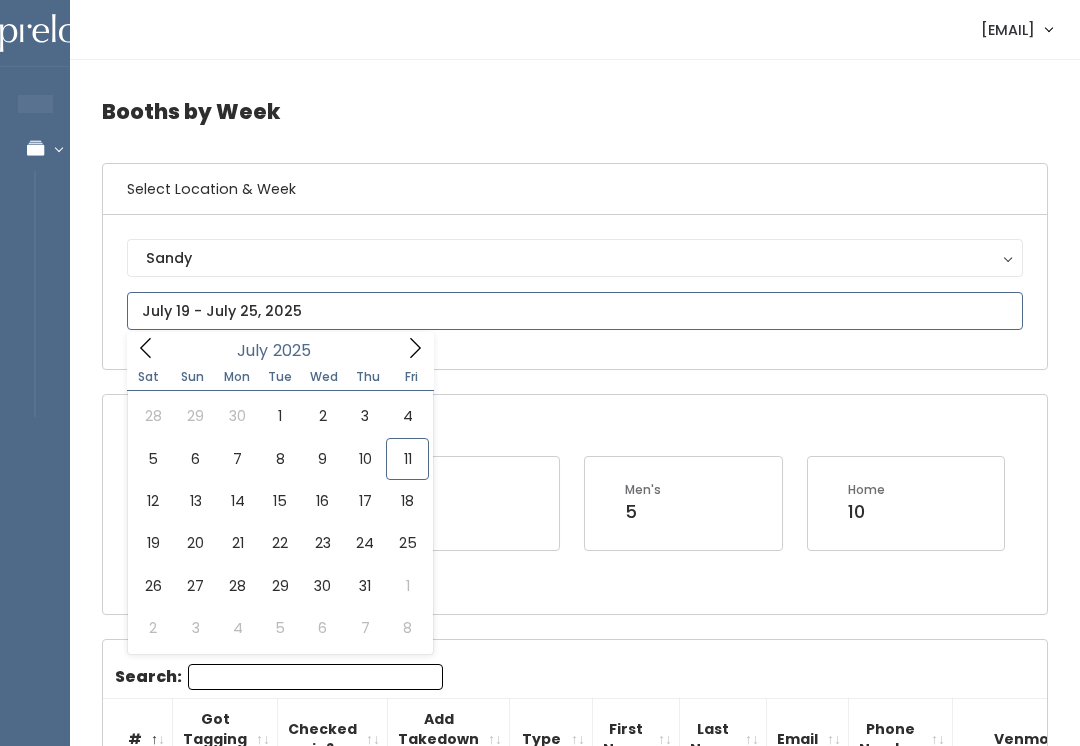 type on "[MONTH] [NUMBER] to [MONTH] [NUMBER]" 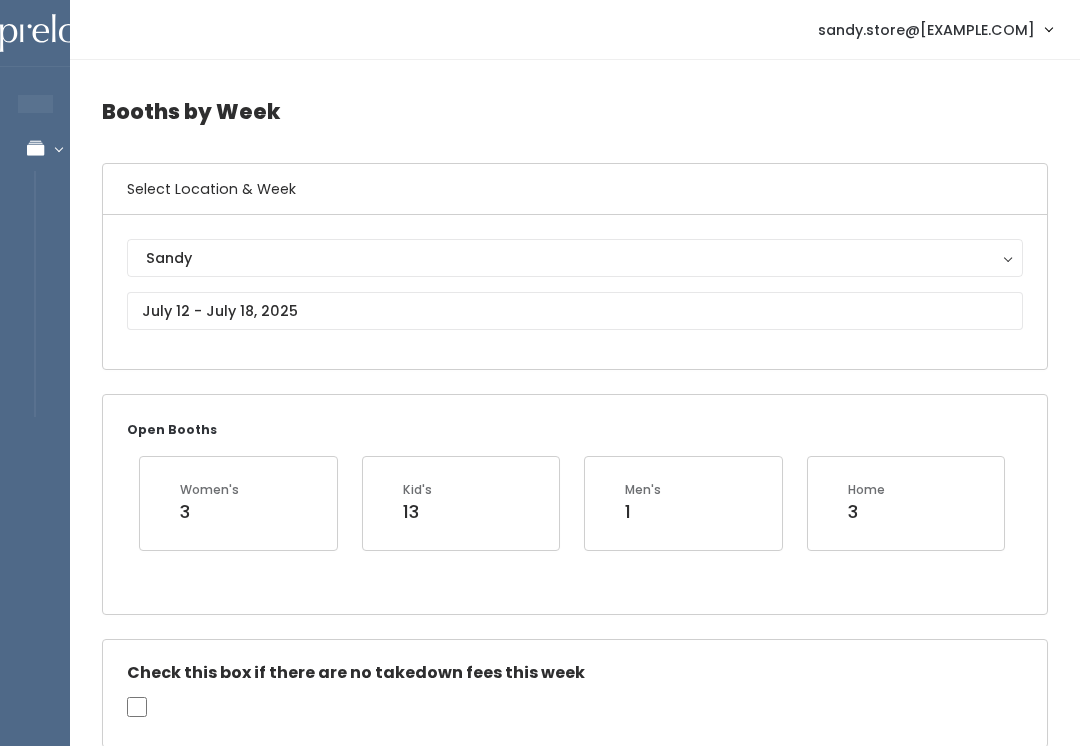 scroll, scrollTop: 0, scrollLeft: 0, axis: both 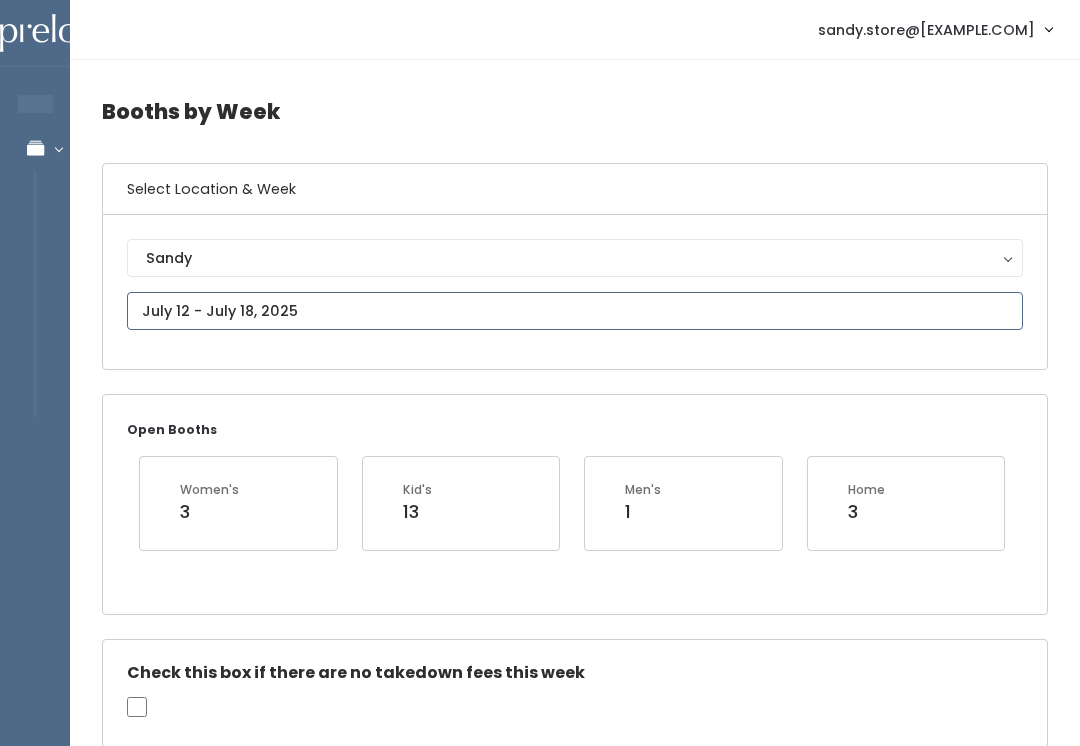 click on "EMPLOYEES
Manage Bookings
Booths by Week
All Bookings
Bookings with Booths
Booth Discounts
Seller Check-in
[EMAIL]
Admin Home
My bookings
Logout" at bounding box center [540, 2308] 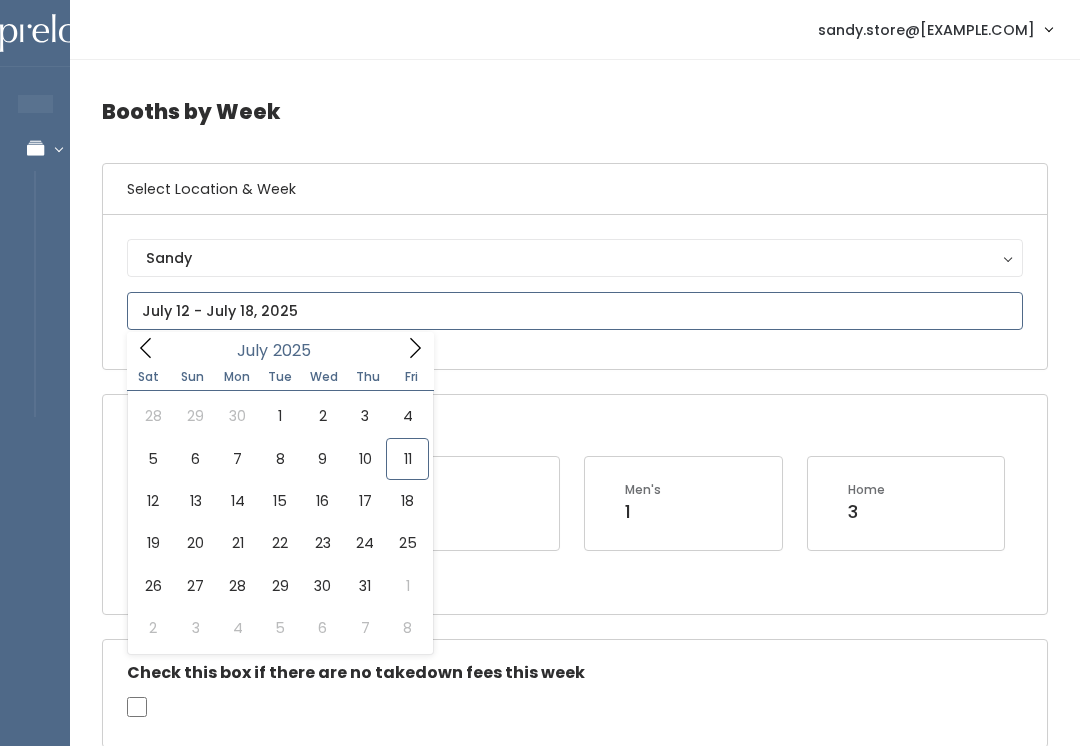 type on "[MONTH] [NUMBER] to [MONTH] [NUMBER]" 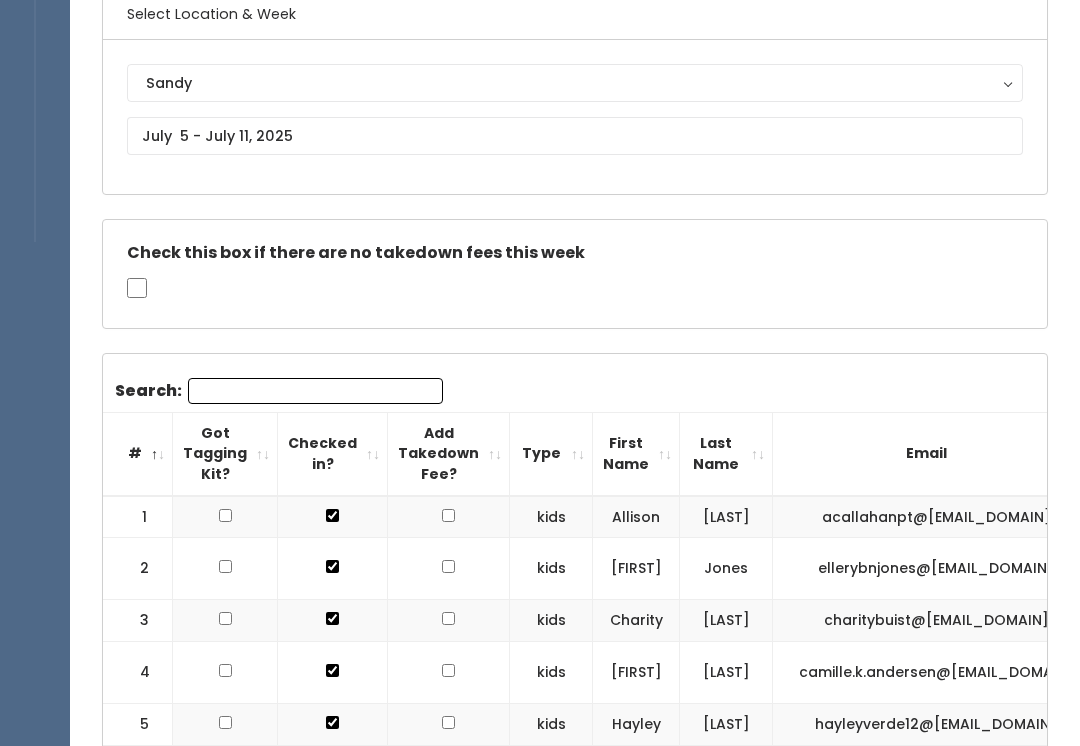 scroll, scrollTop: 350, scrollLeft: 0, axis: vertical 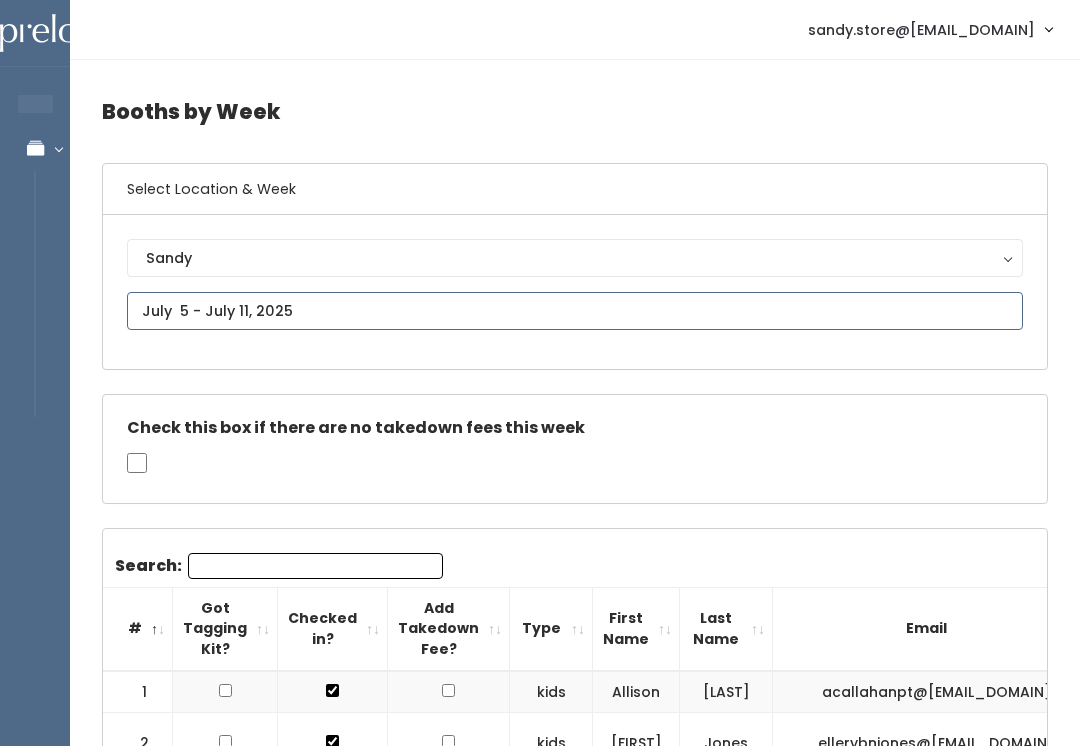 click at bounding box center (575, 311) 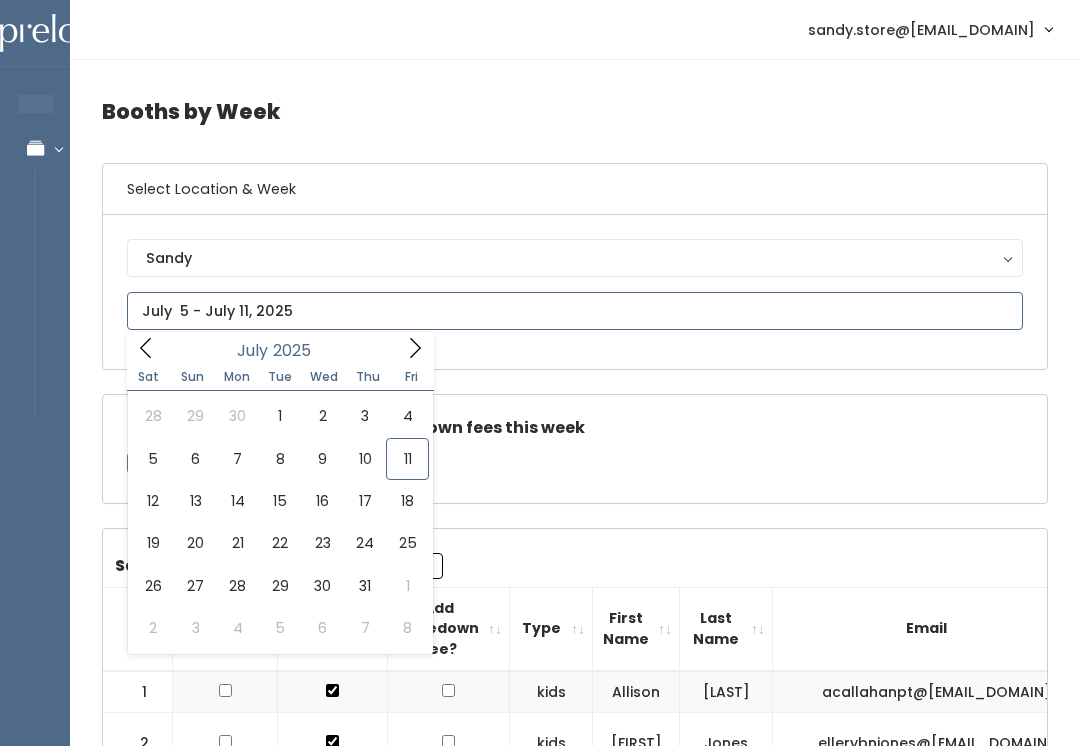 type on "[DATE] to [DATE]" 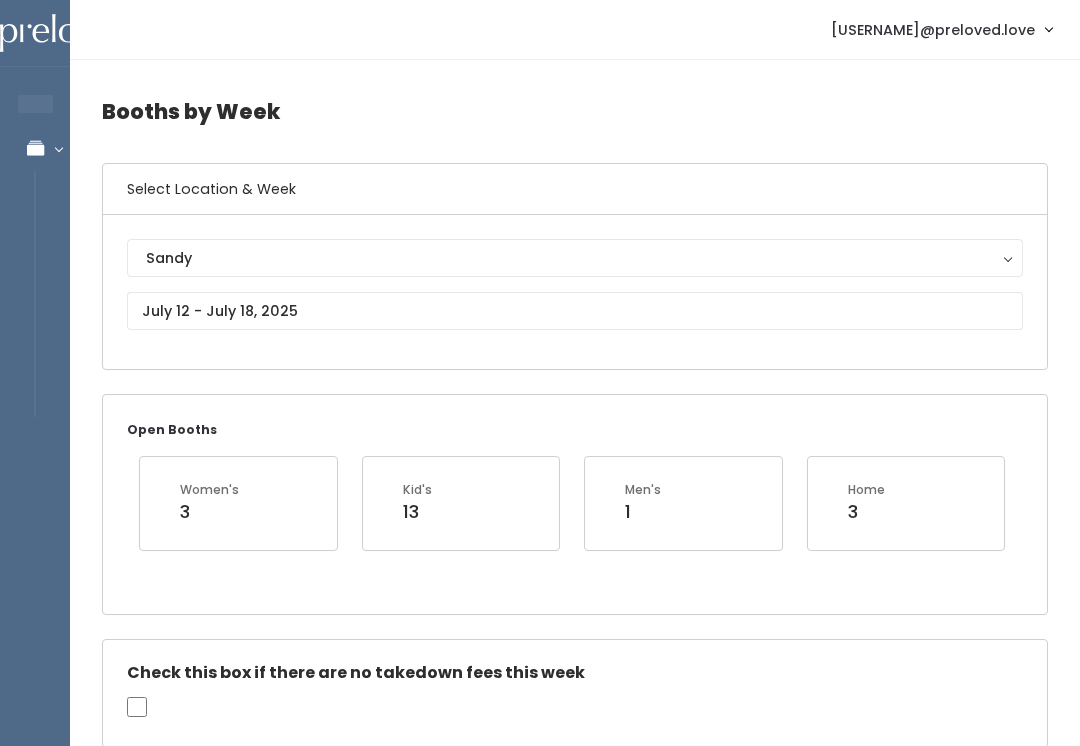 scroll, scrollTop: 0, scrollLeft: 0, axis: both 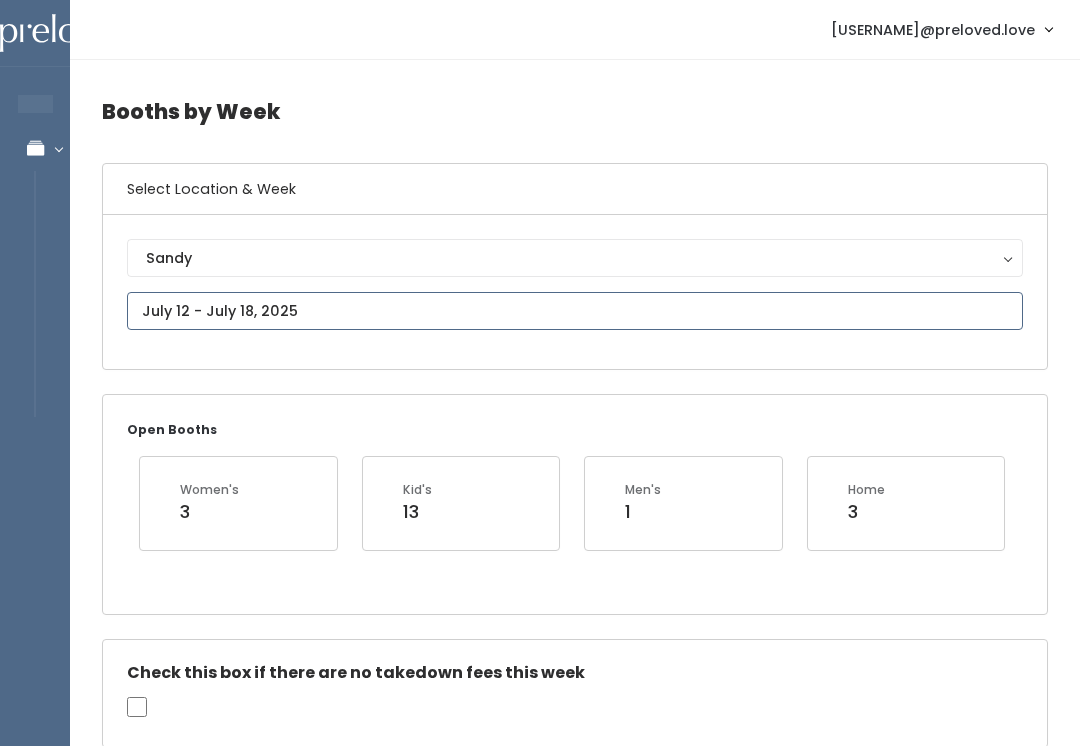 click on "sandy.store@[EMAIL]" at bounding box center [540, 2308] 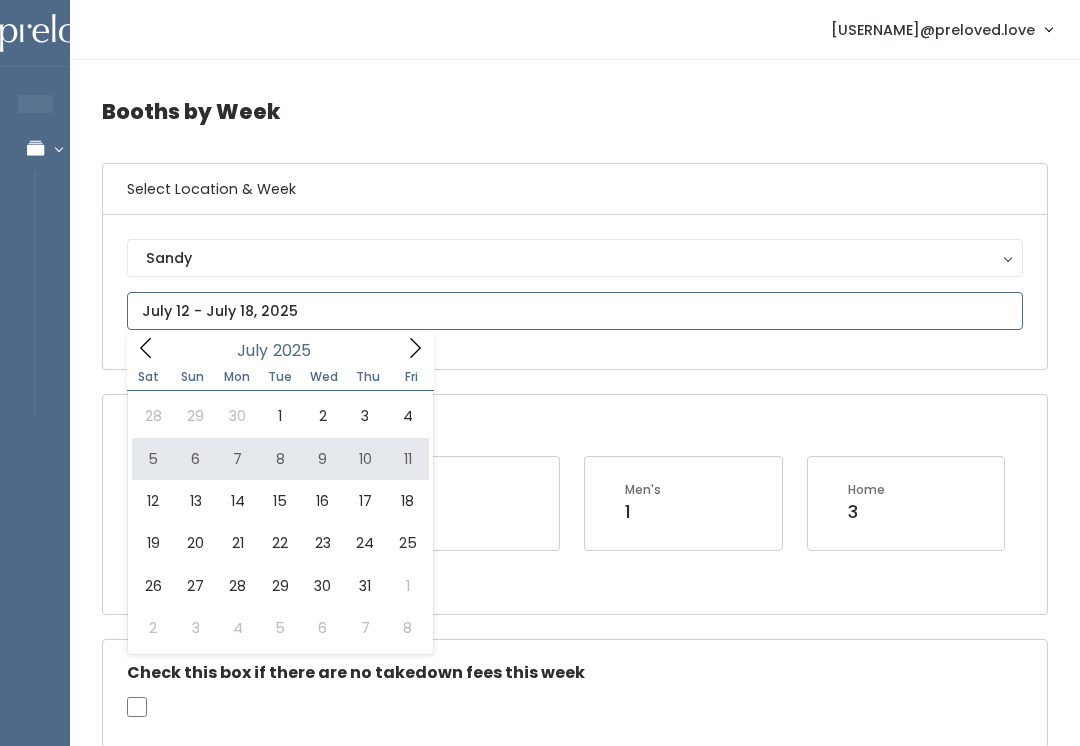 type on "July 5 to July 11" 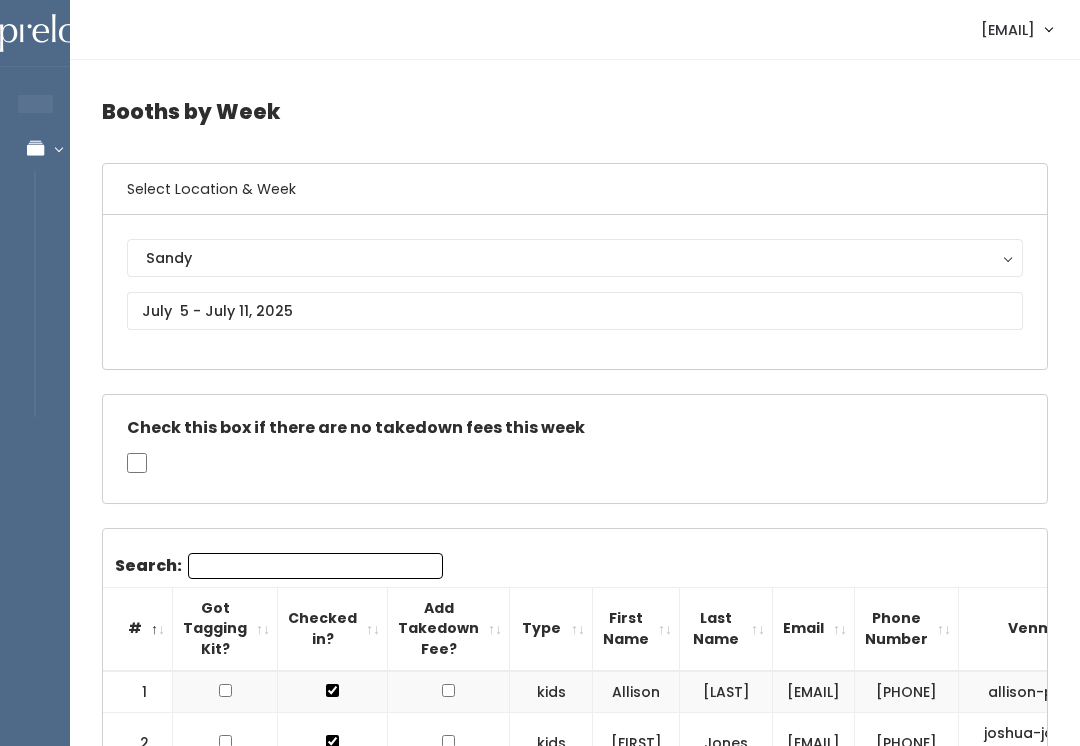 scroll, scrollTop: 0, scrollLeft: 0, axis: both 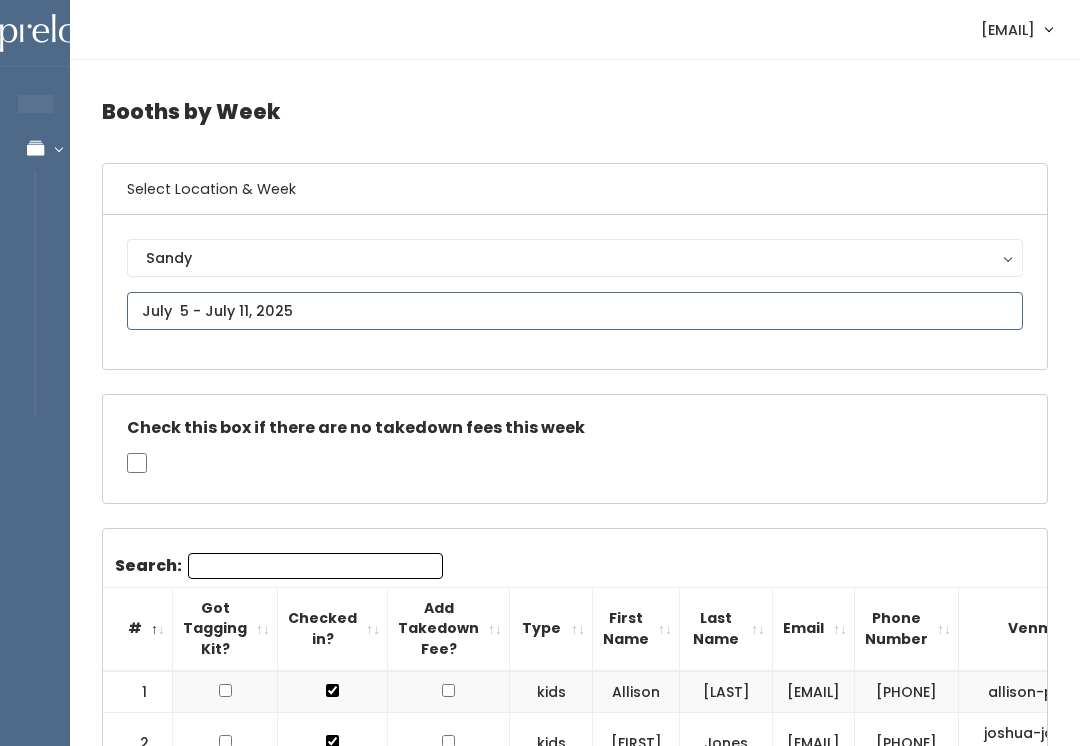 click at bounding box center (575, 311) 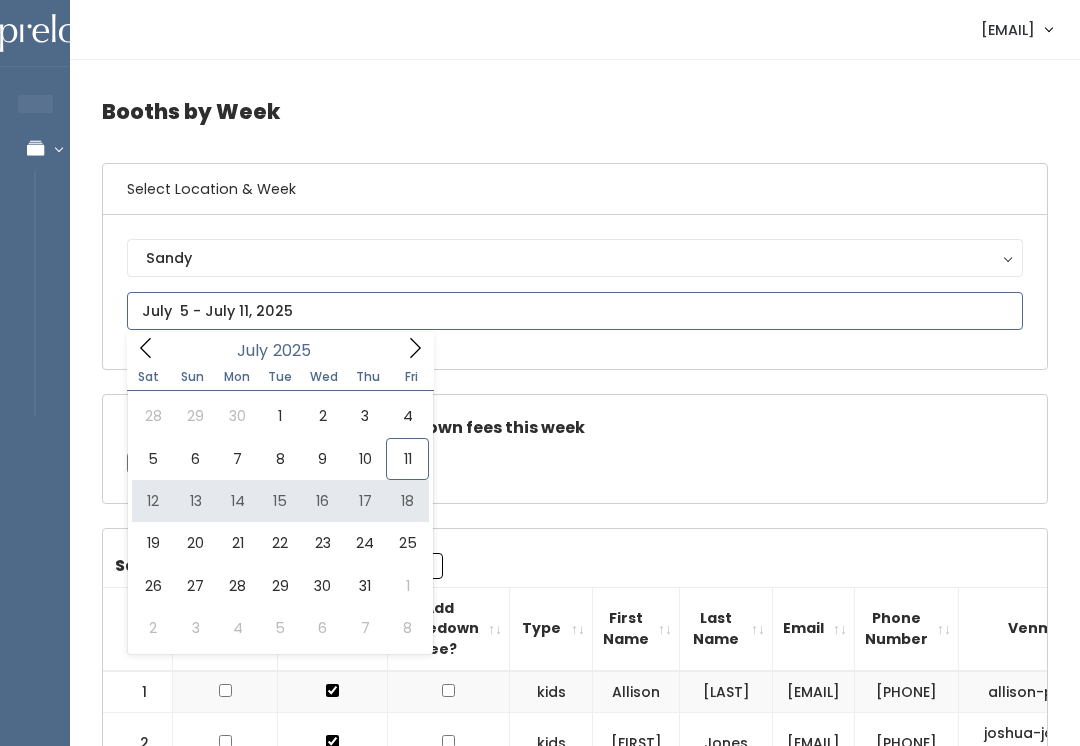 type on "July 12 to July 18" 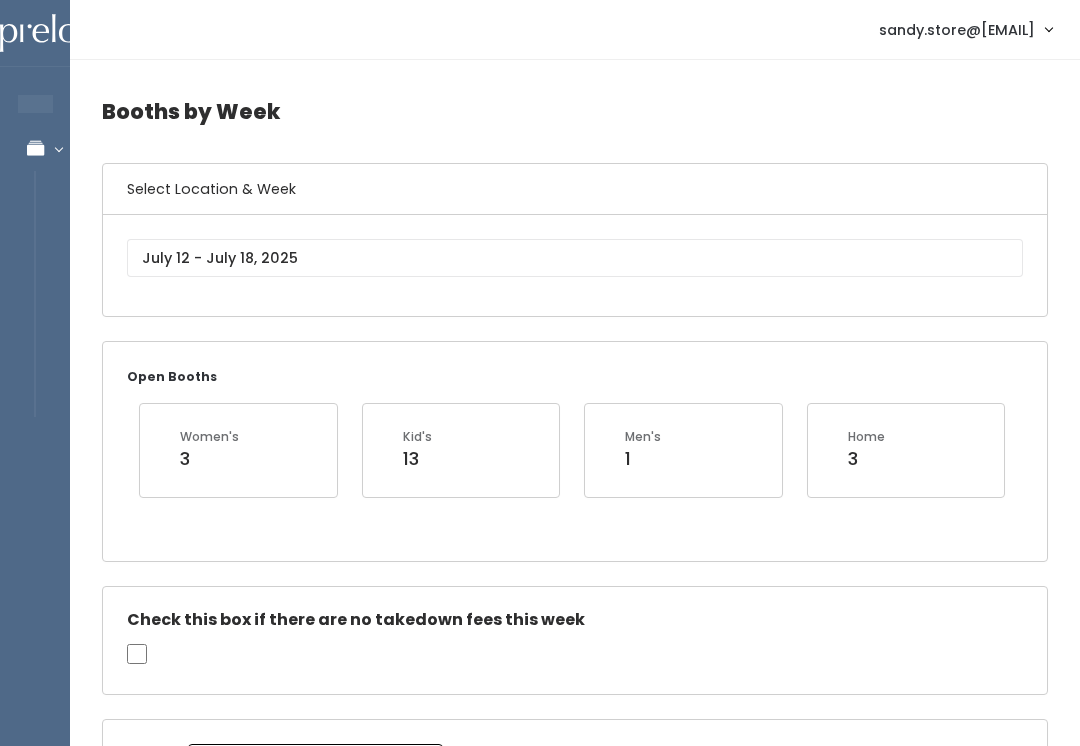 scroll, scrollTop: 154, scrollLeft: 0, axis: vertical 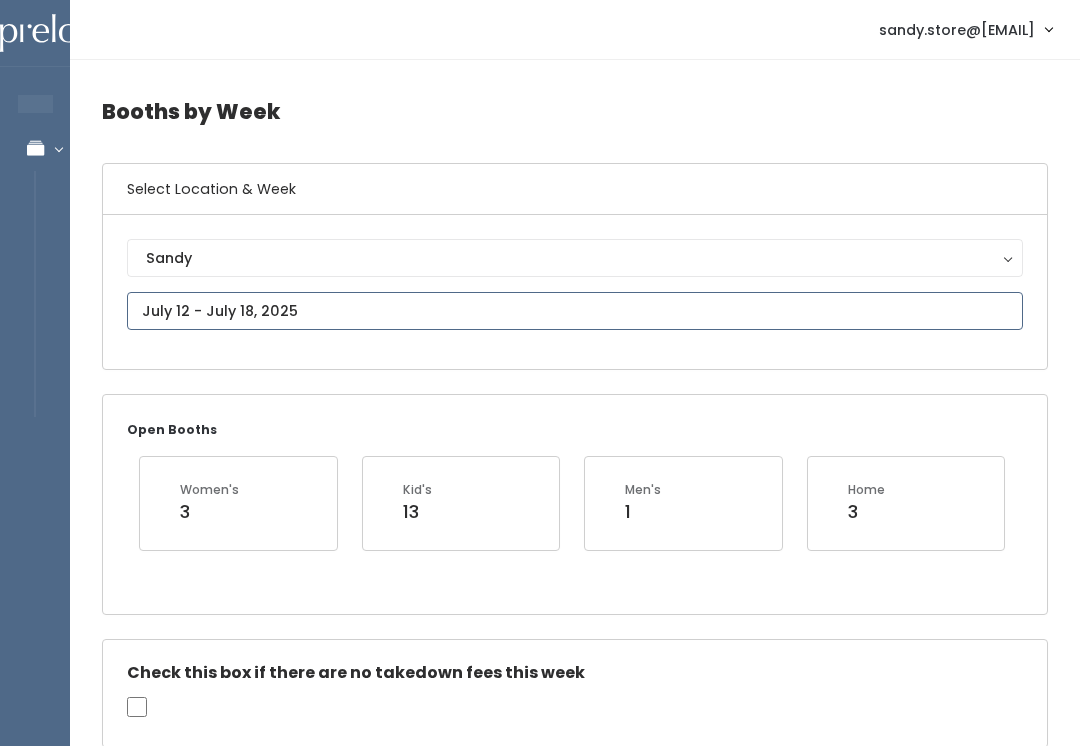 click on "EMPLOYEES
Manage Bookings
Booths by Week
All Bookings
Bookings with Booths
Booth Discounts
Seller Check-in
sandy.store@preloved.love
Admin Home
My bookings
Logout" at bounding box center (540, 2308) 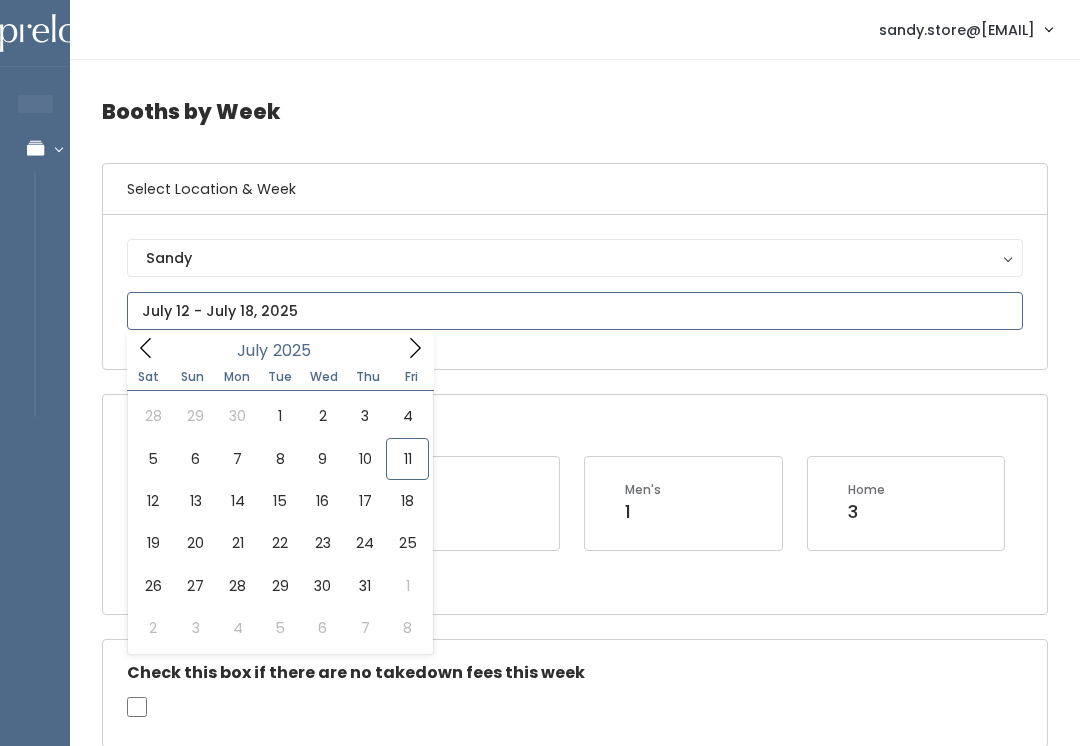 type on "July 5 to July 11" 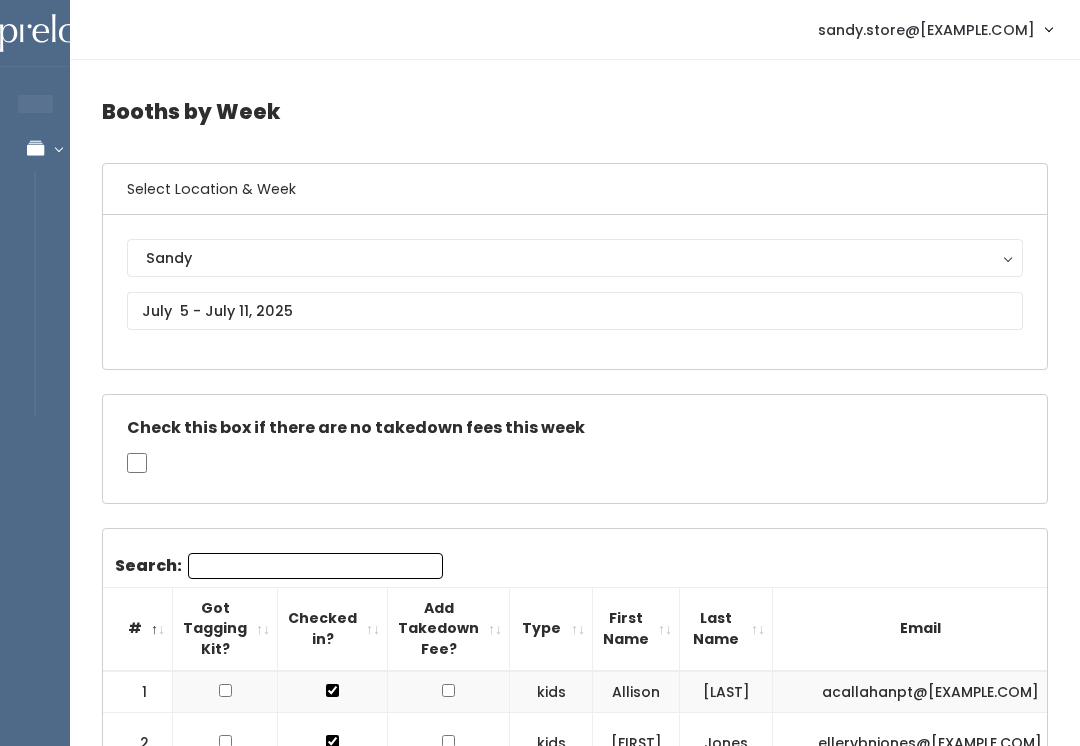 scroll, scrollTop: 241, scrollLeft: 0, axis: vertical 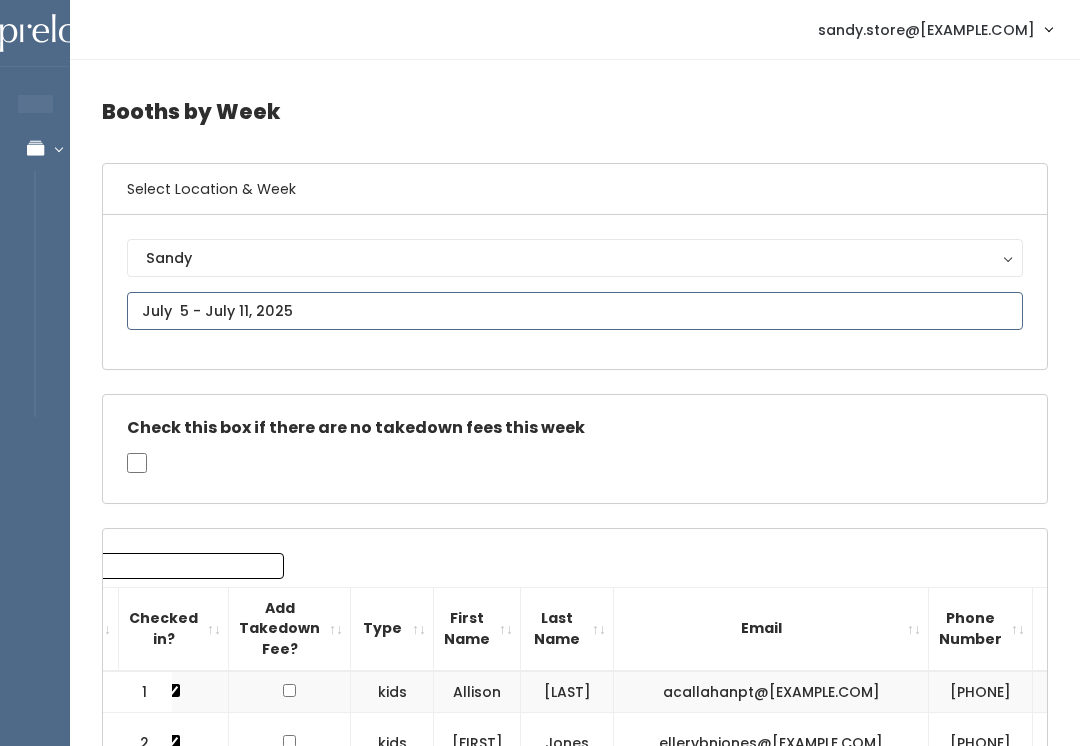 click at bounding box center (575, 311) 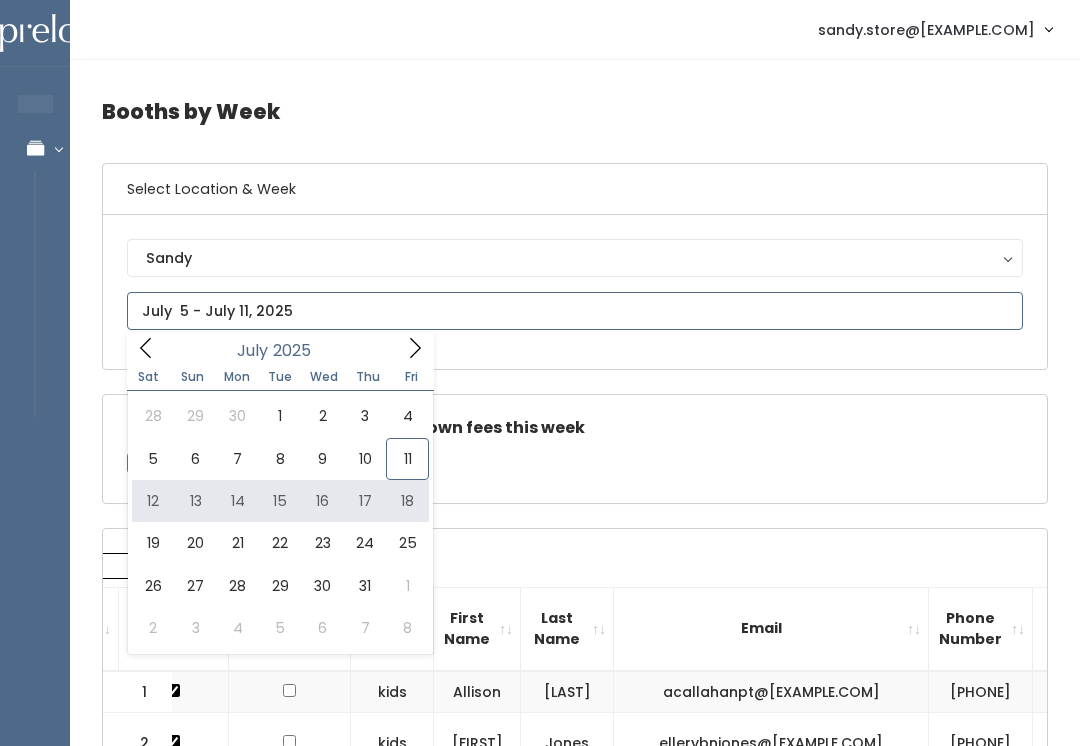 type on "[MONTH] [NUMBER] to [MONTH] [NUMBER]" 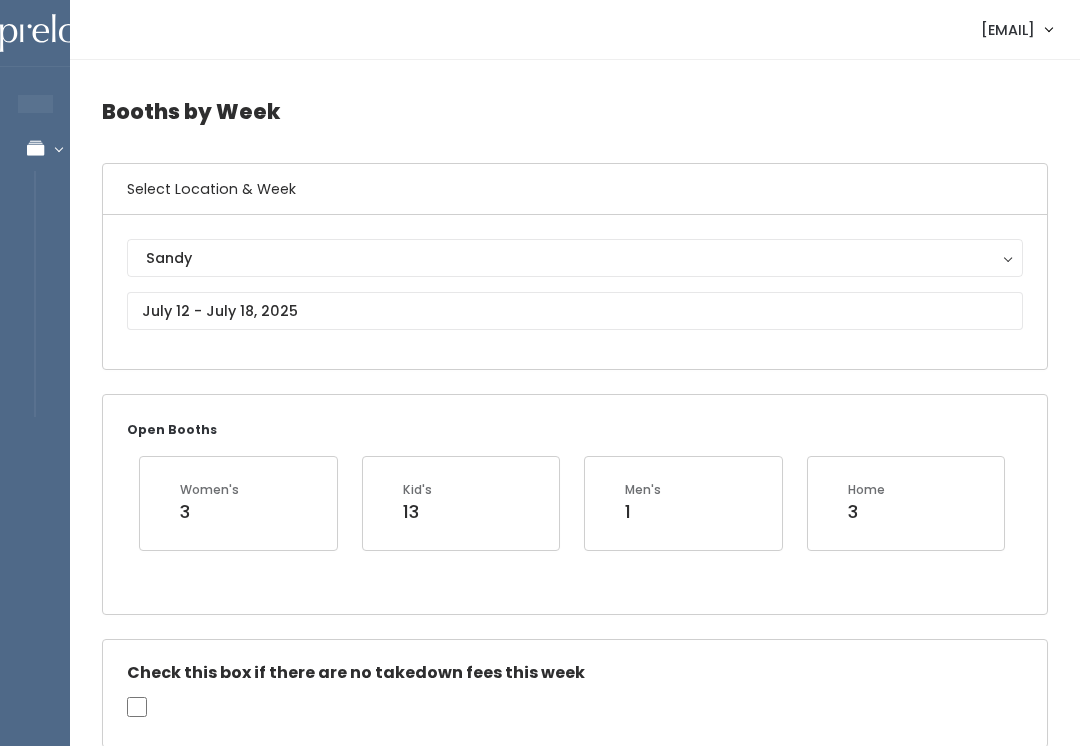 scroll, scrollTop: 0, scrollLeft: 0, axis: both 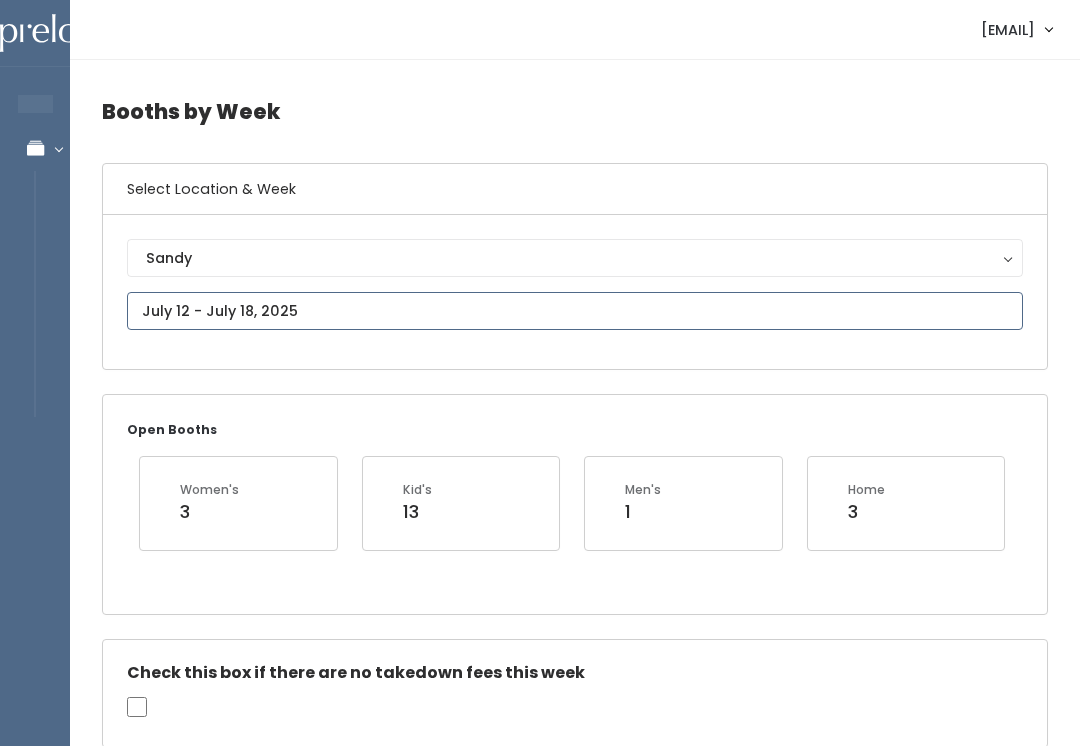 click at bounding box center [575, 311] 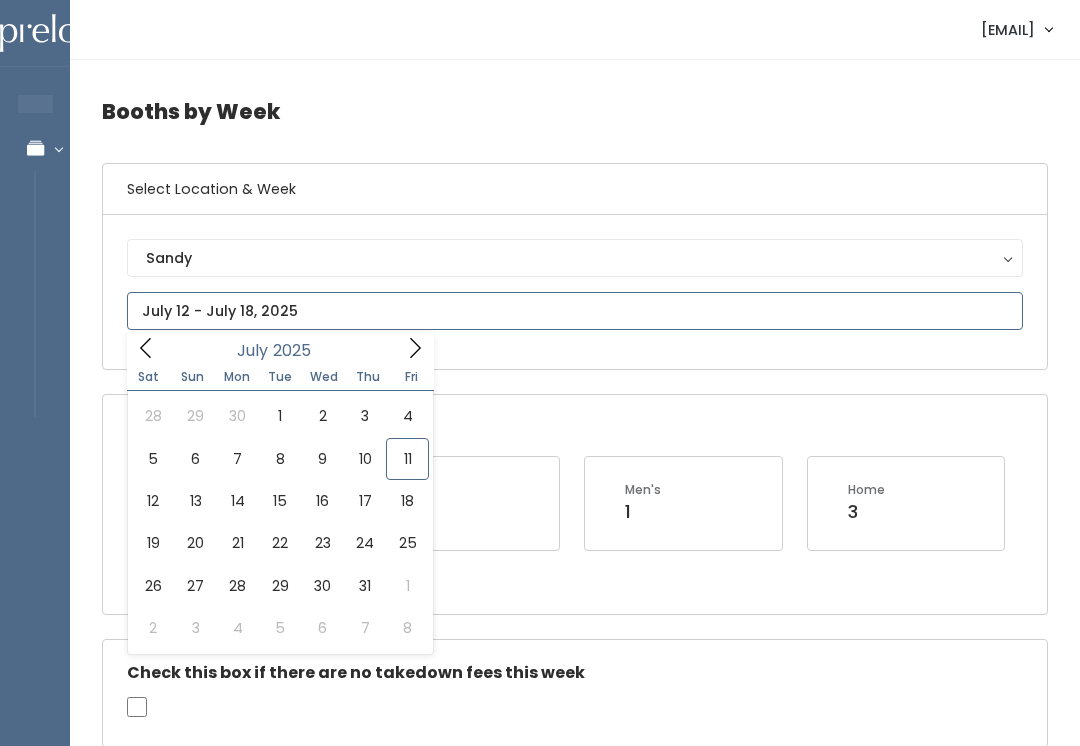 type on "July 5 to July 11" 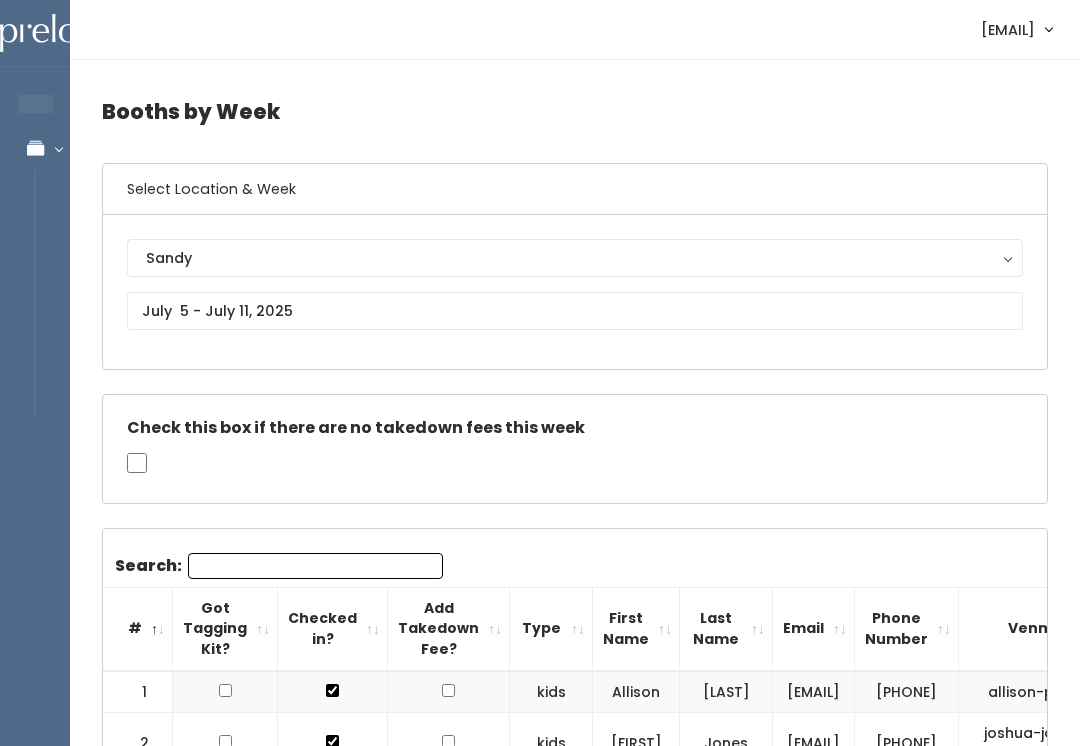 scroll, scrollTop: 1164, scrollLeft: 0, axis: vertical 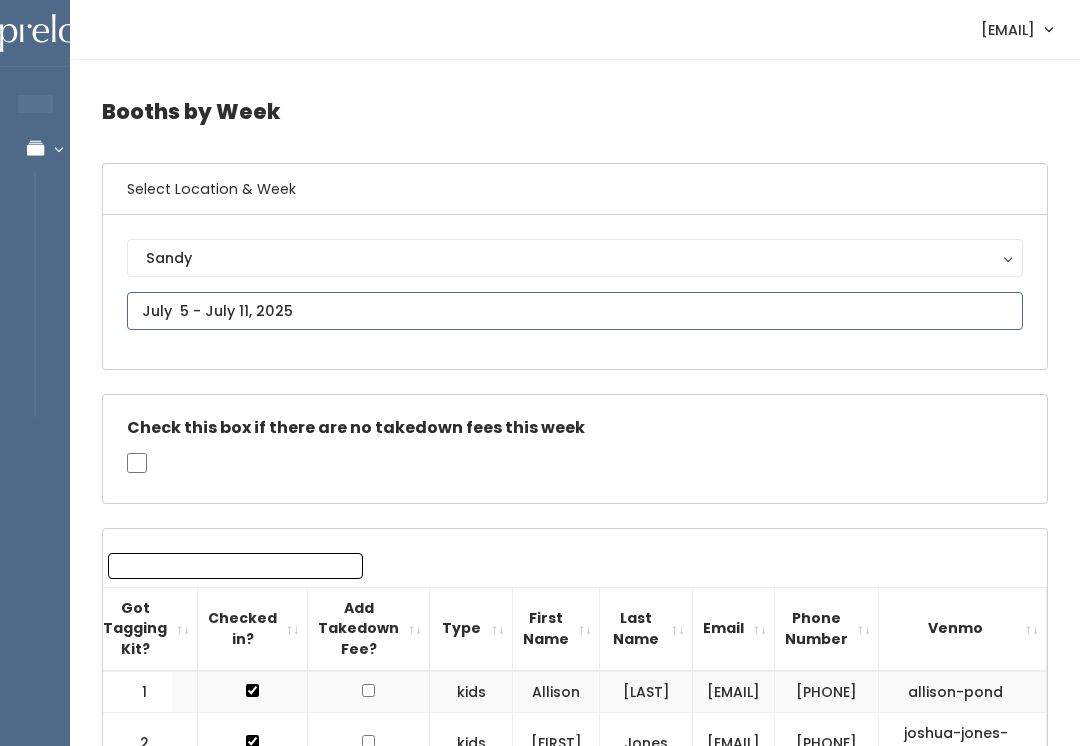 click at bounding box center [575, 311] 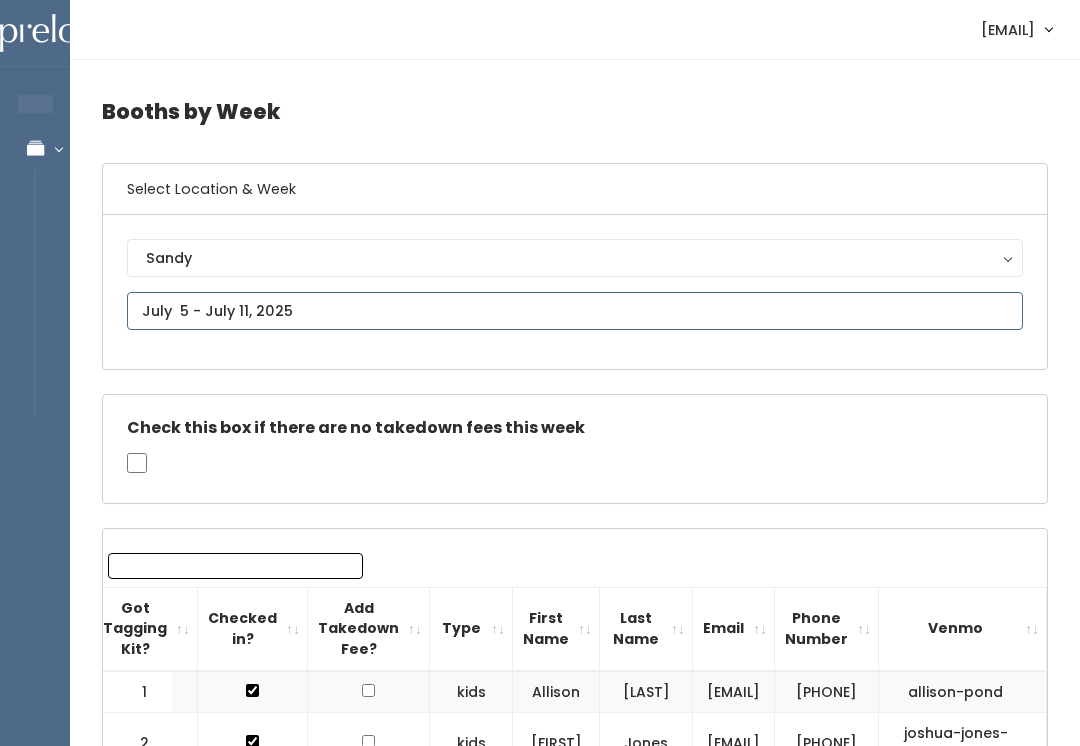 type on "[MONTH] [DAY] to [MONTH] [DAY]" 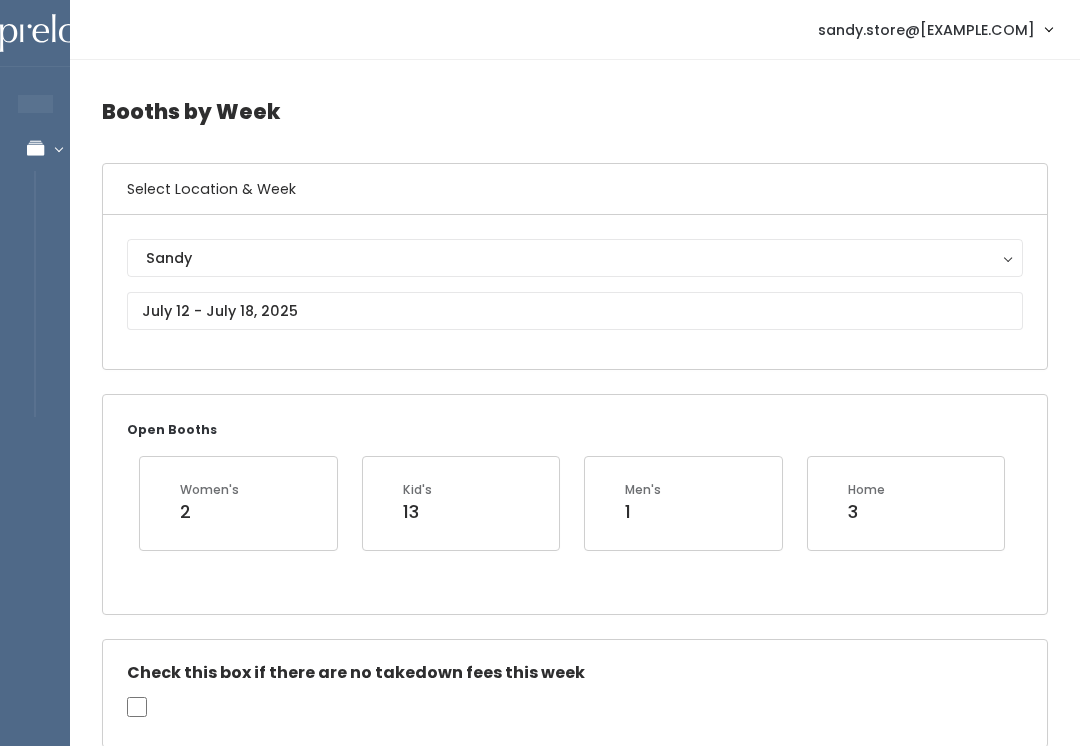 scroll, scrollTop: 0, scrollLeft: 0, axis: both 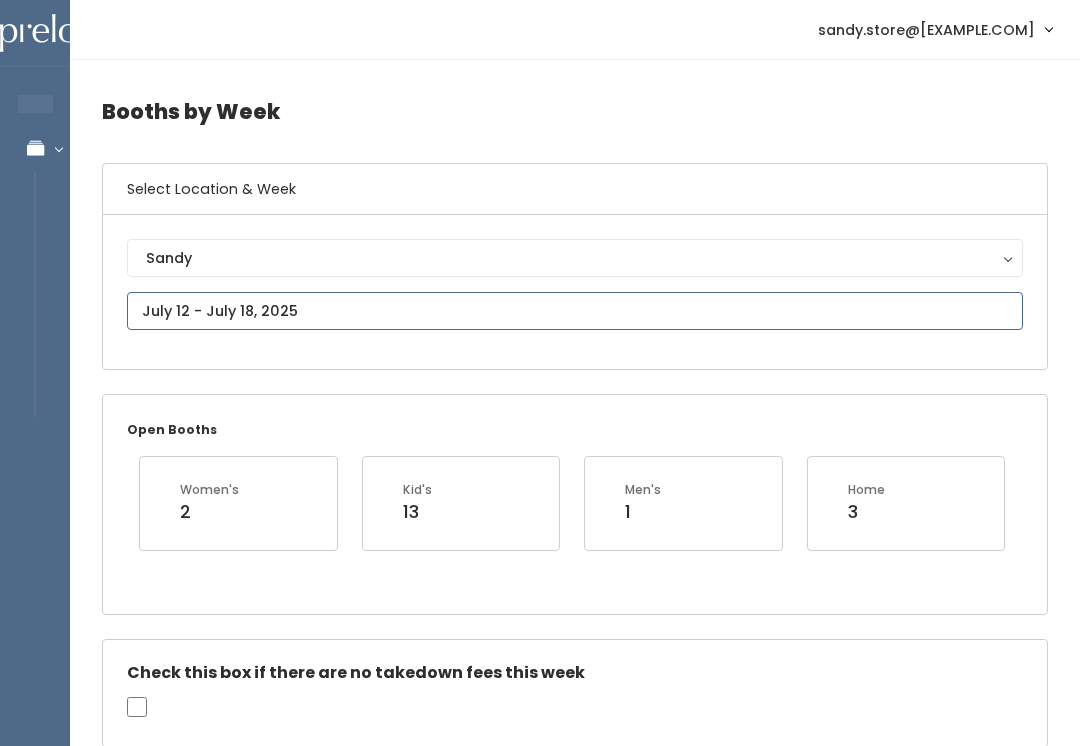 click at bounding box center [575, 311] 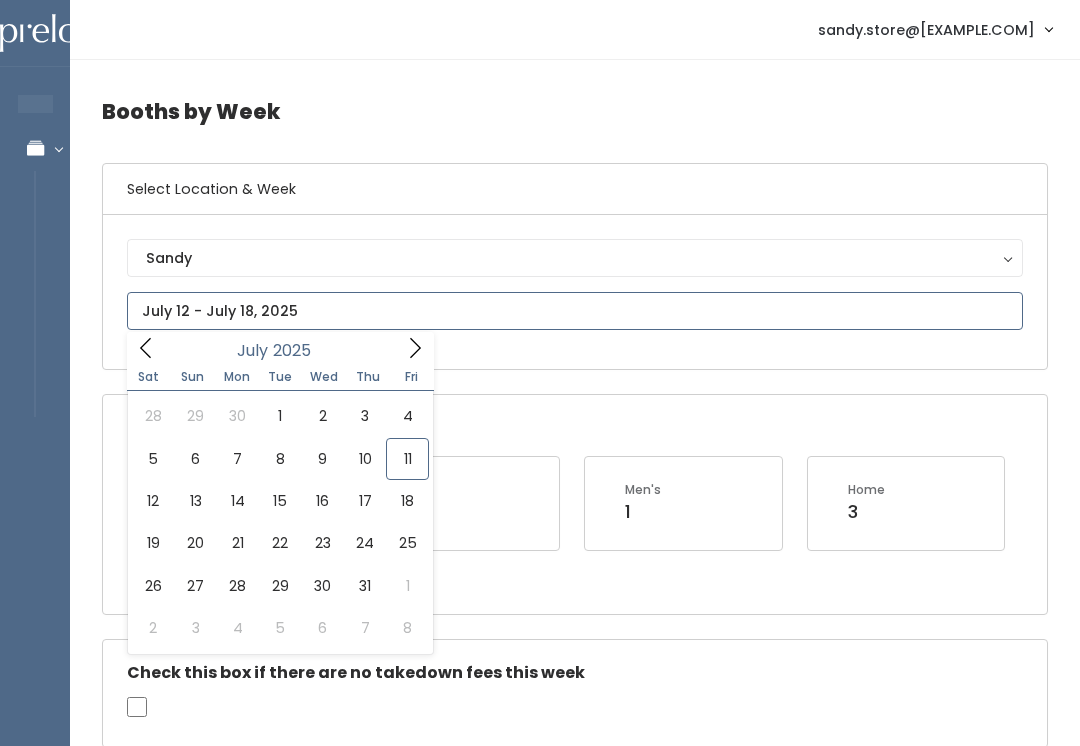 type on "July 5 to July 11" 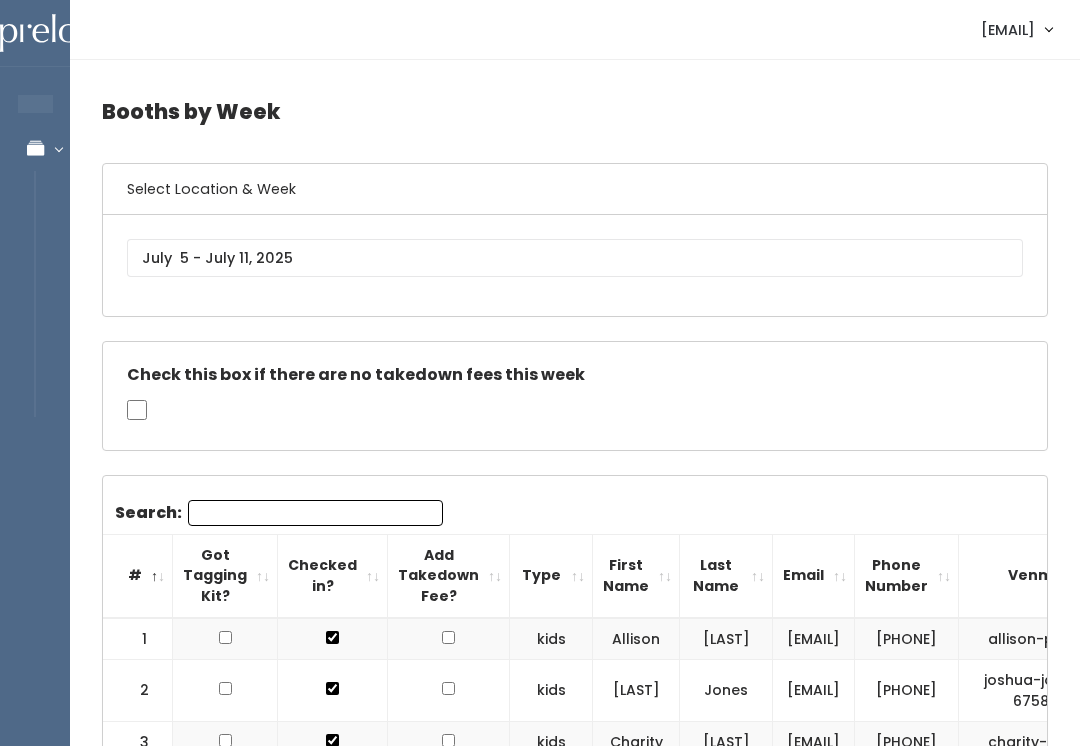 scroll, scrollTop: 0, scrollLeft: 0, axis: both 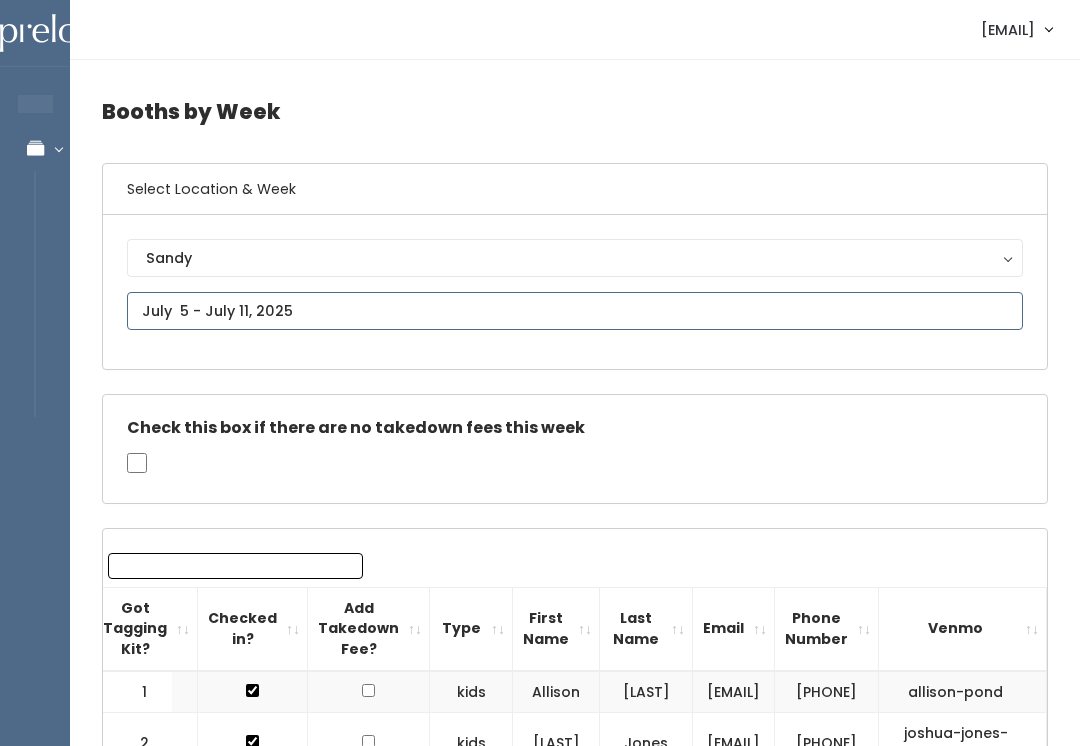 click at bounding box center (575, 311) 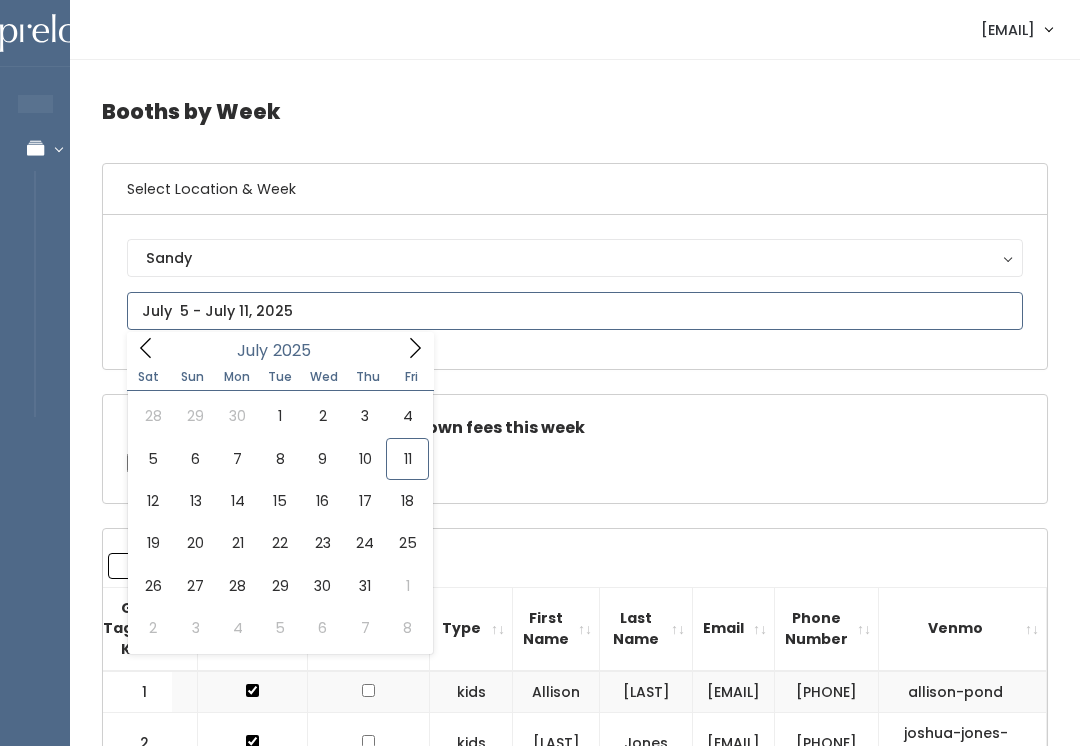 type on "July 12 to July 18" 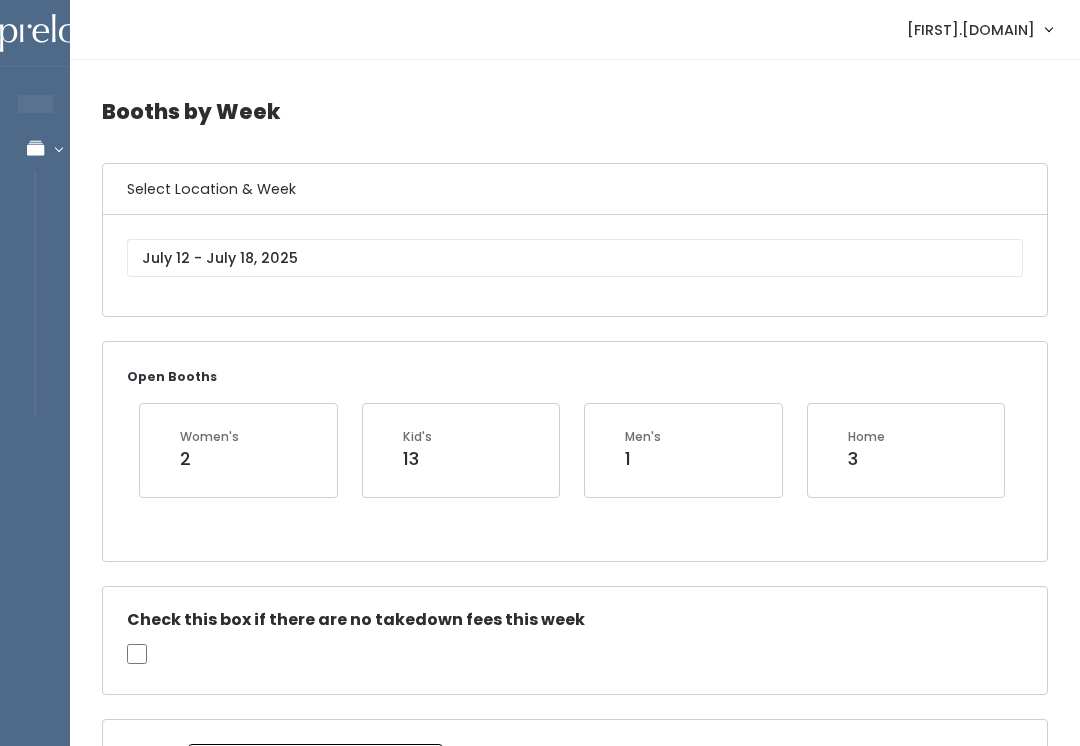 scroll, scrollTop: 217, scrollLeft: 0, axis: vertical 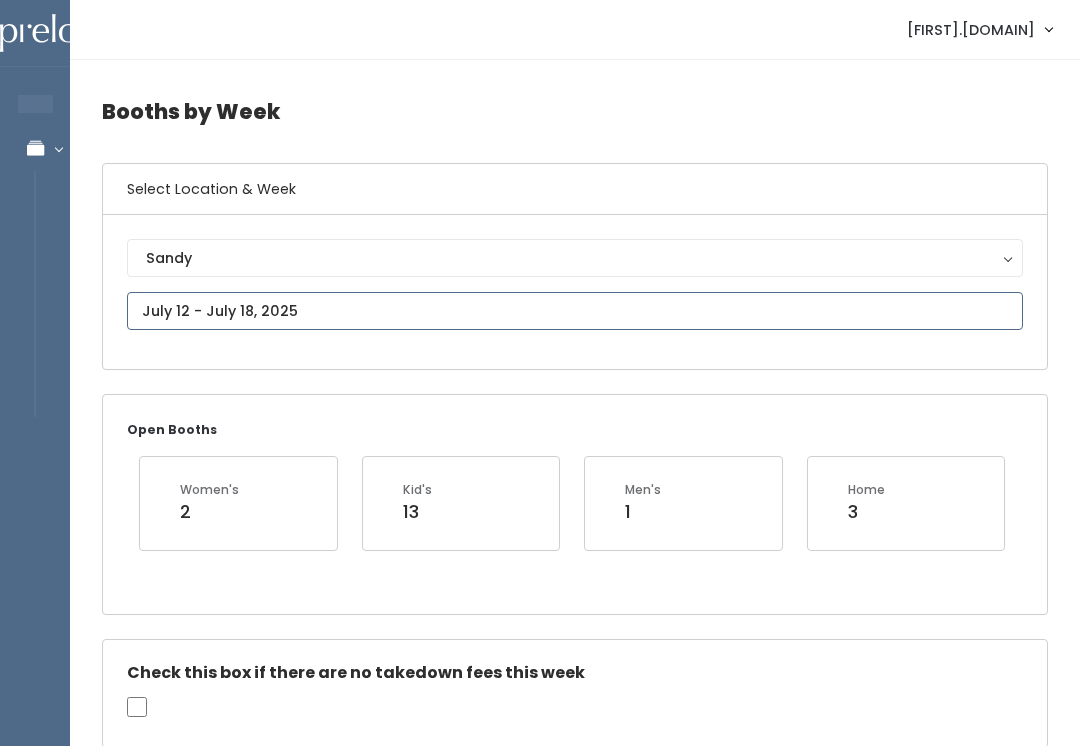 click at bounding box center [575, 311] 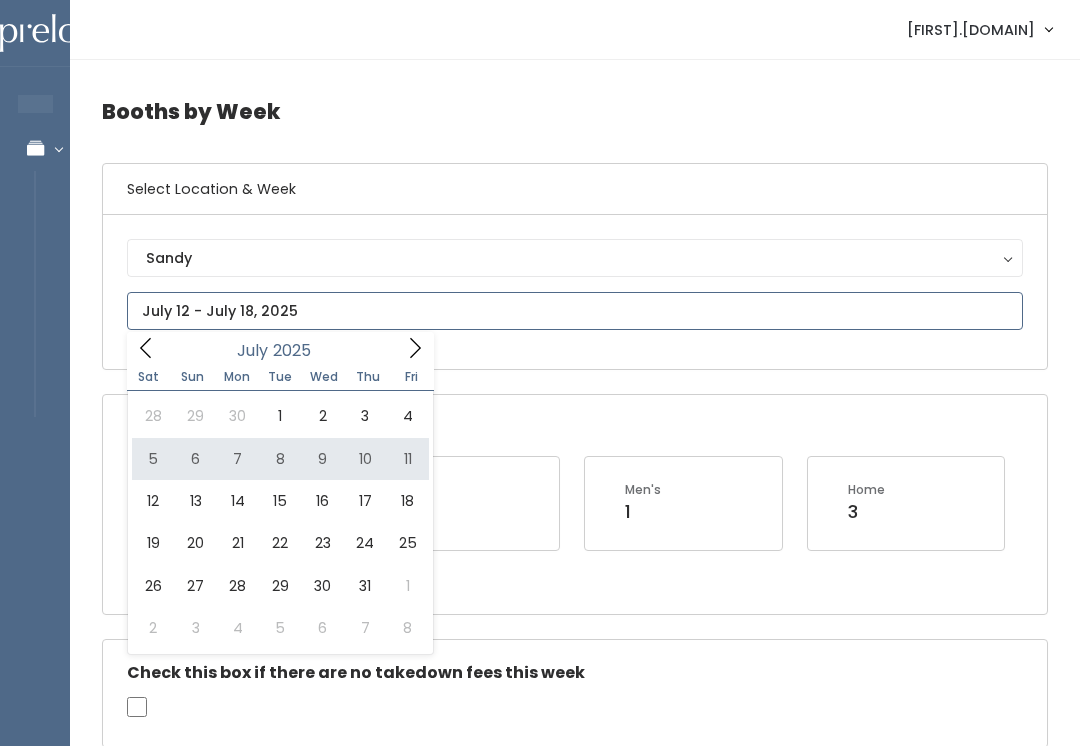 type on "[MONTH] [NUMBER] to [MONTH] [NUMBER]" 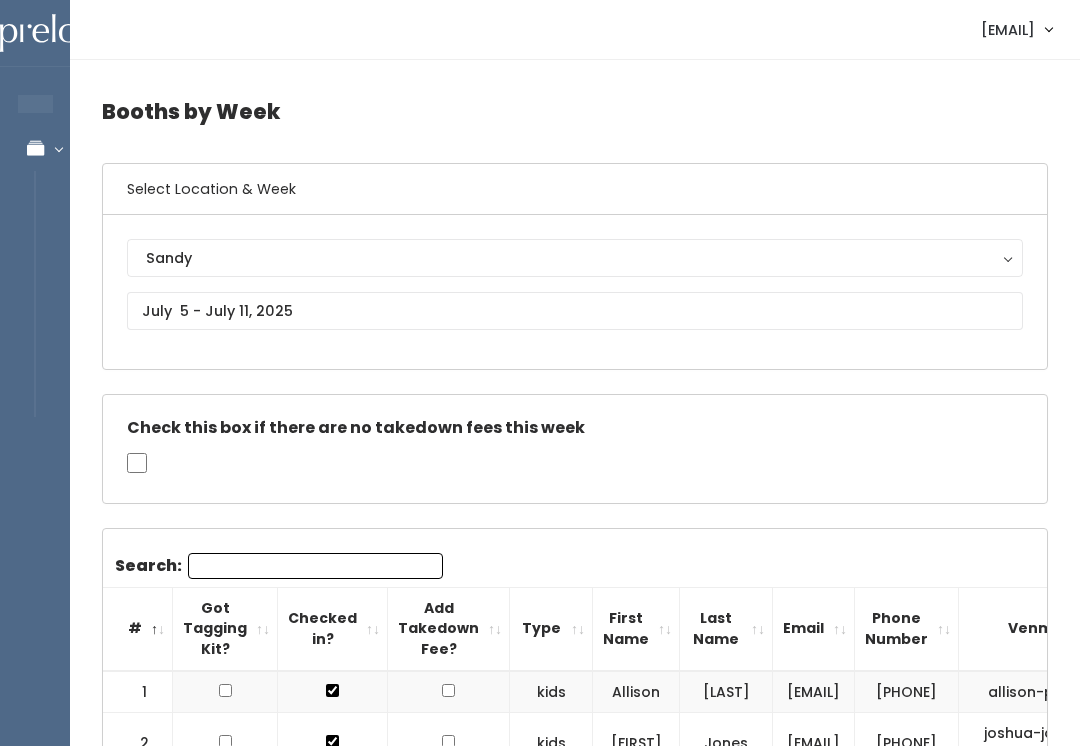 scroll, scrollTop: 0, scrollLeft: 0, axis: both 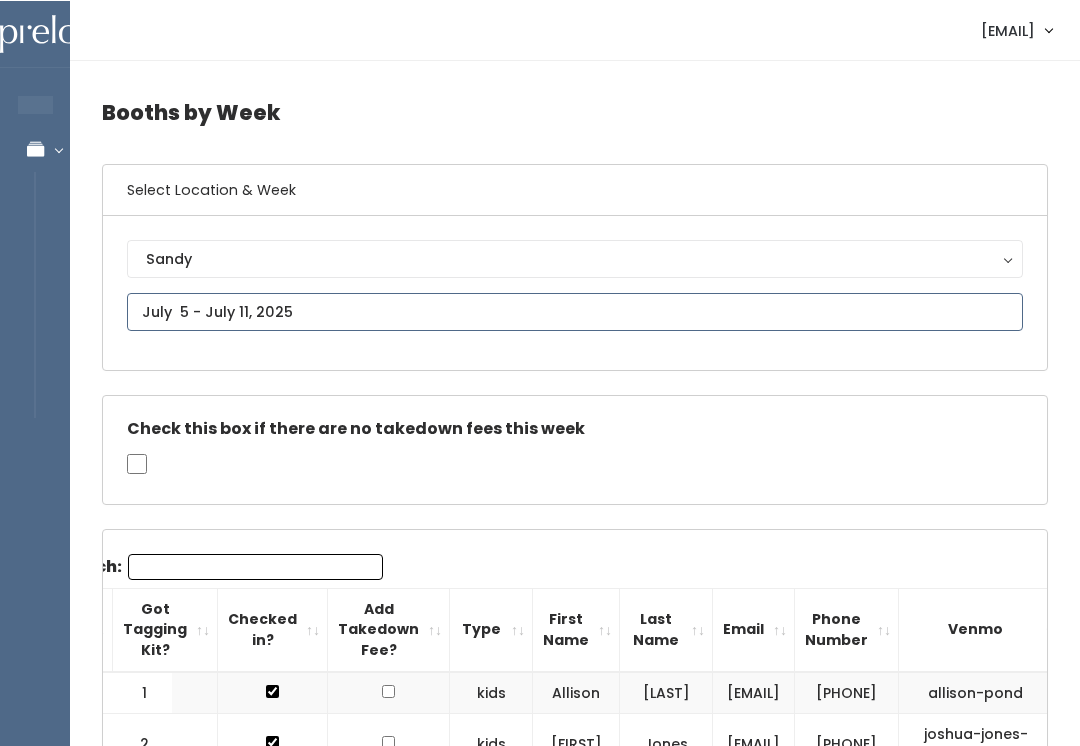 click at bounding box center [575, 311] 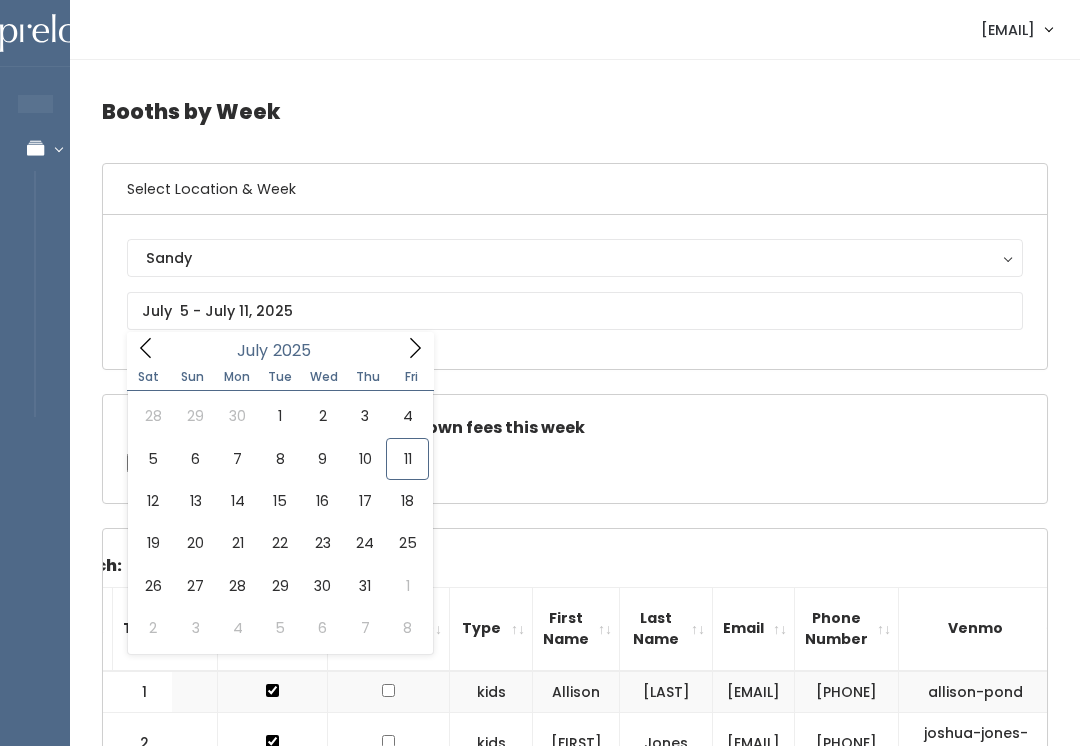 click on "Search:
# Got Tagging Kit? Checked in? Add Takedown Fee? Type First Name Last Name Email Phone Number Venmo
1
kids" at bounding box center [515, 2243] 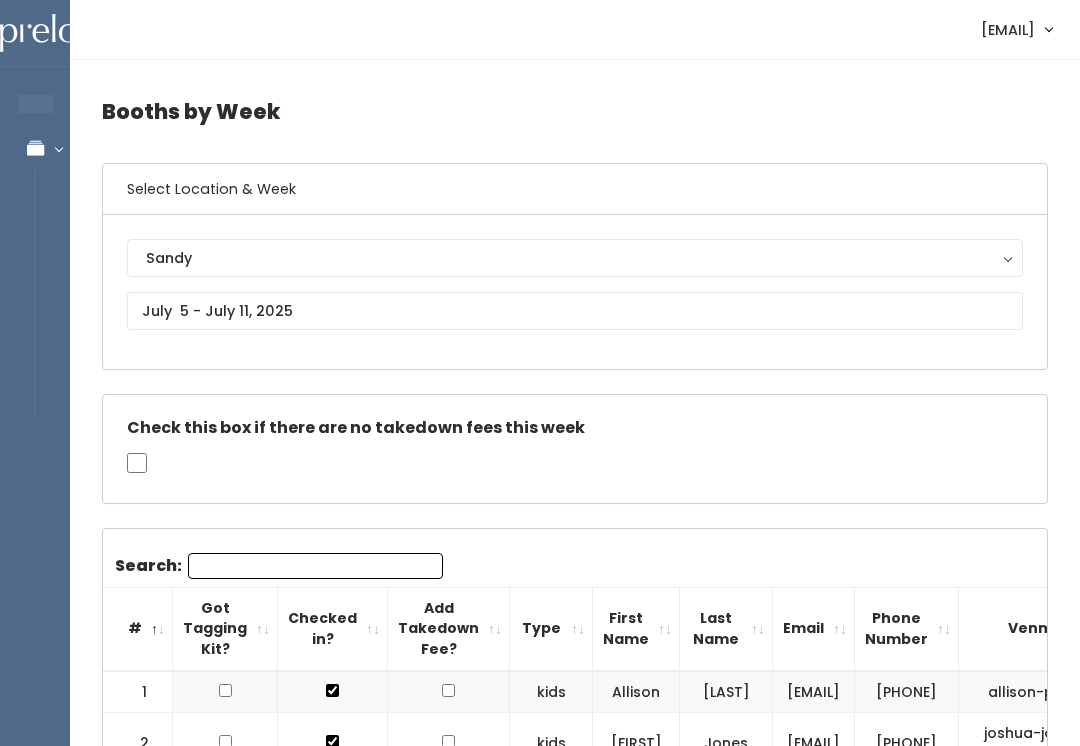 scroll, scrollTop: 0, scrollLeft: 0, axis: both 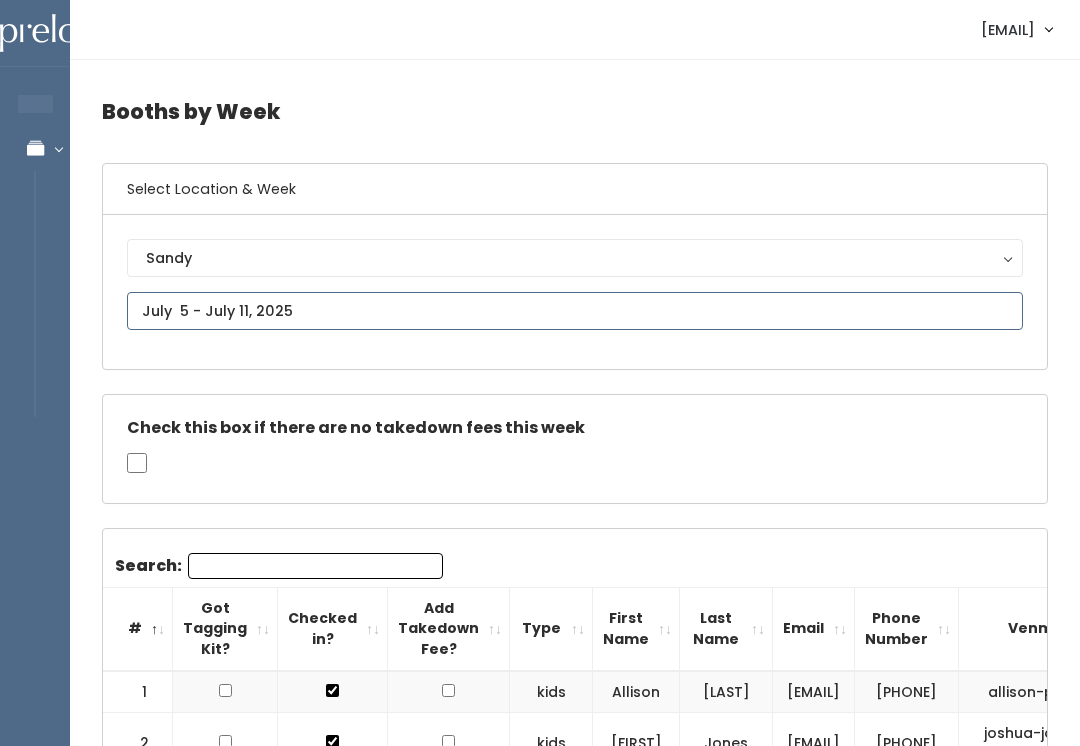 click at bounding box center [575, 311] 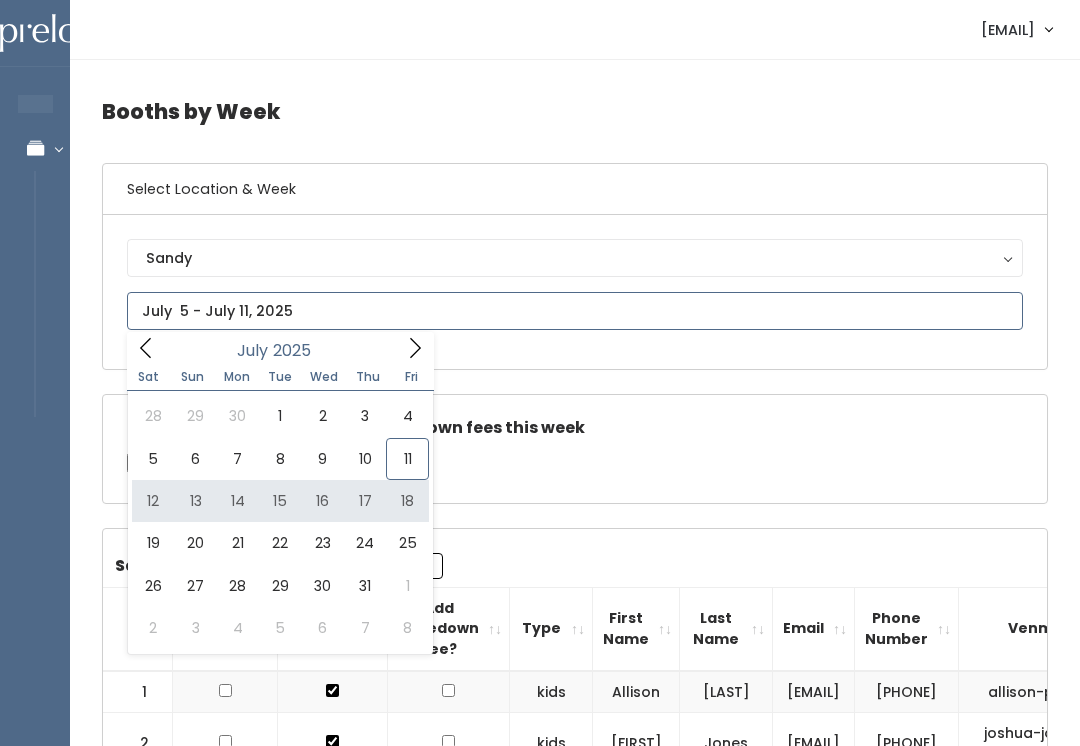 type on "July 12 to July 18" 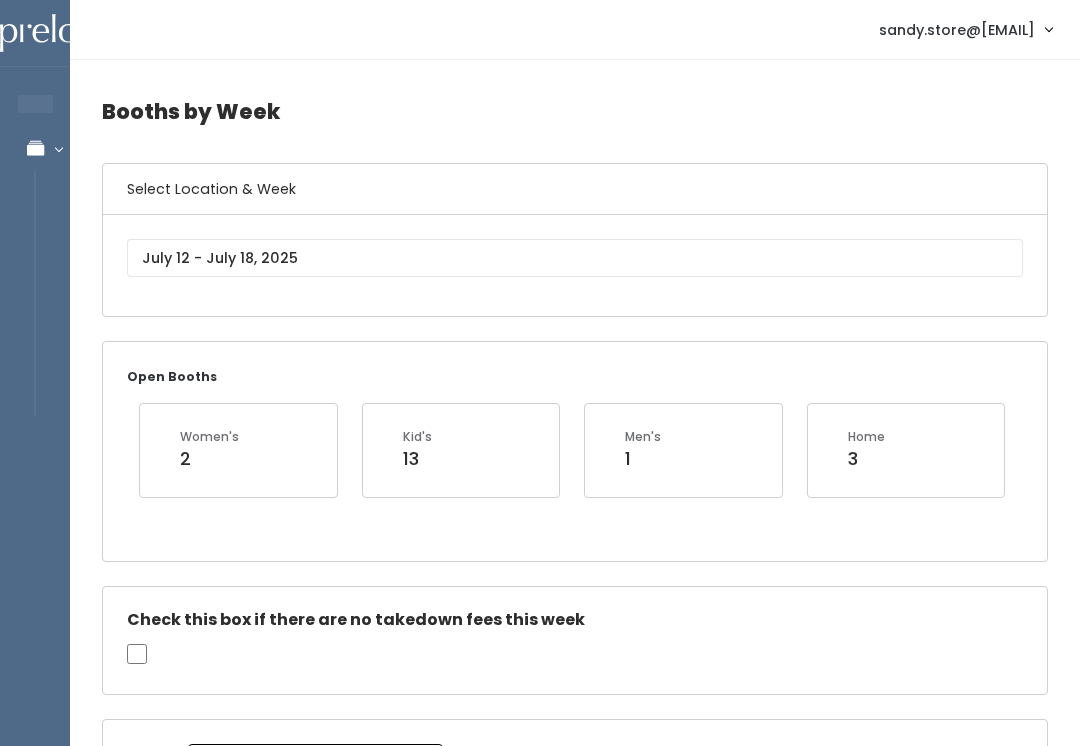 scroll, scrollTop: 0, scrollLeft: 0, axis: both 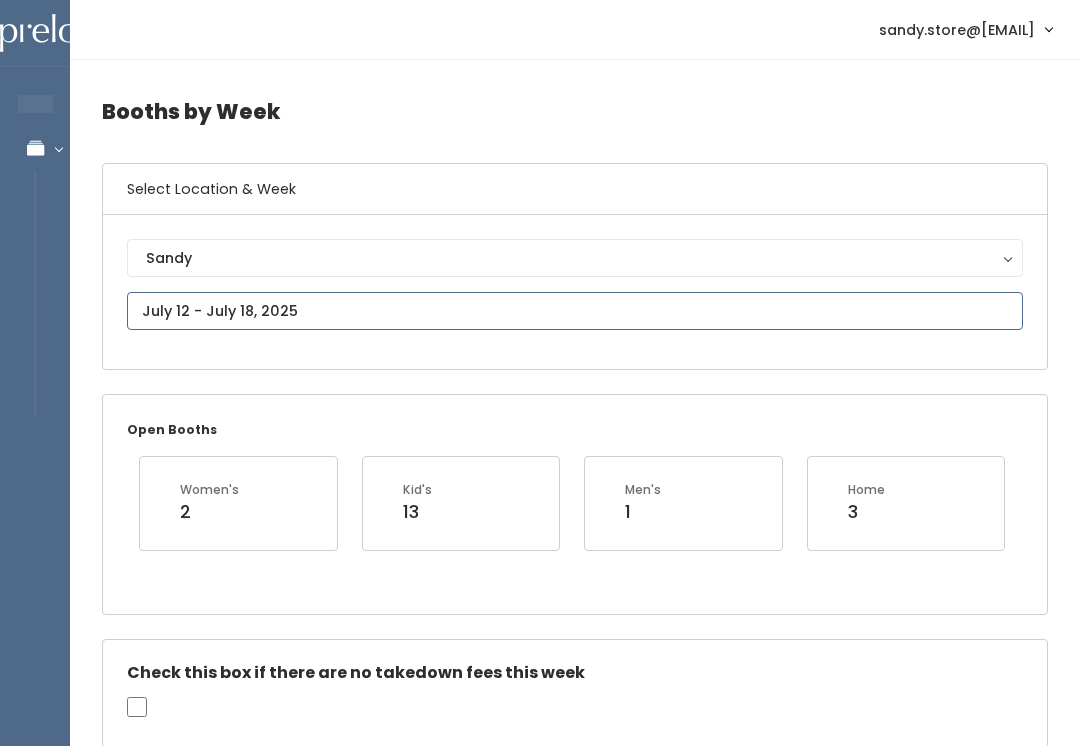 click at bounding box center [575, 311] 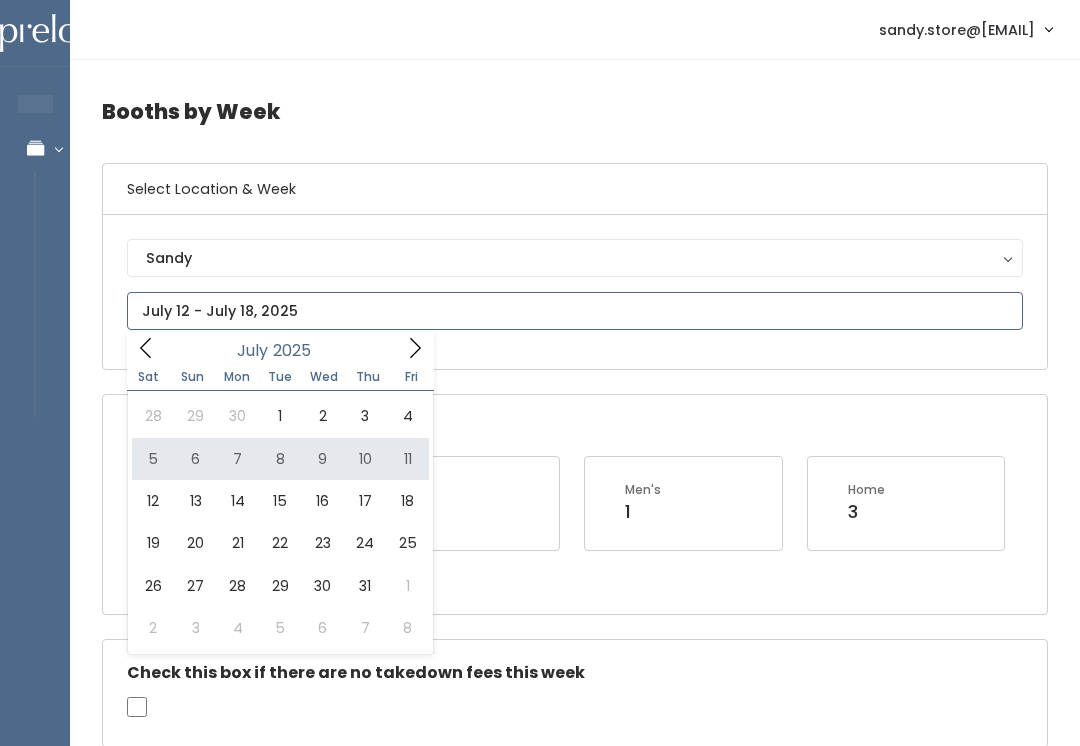 type on "[MONTH] [NUMBER] to [MONTH] [NUMBER]" 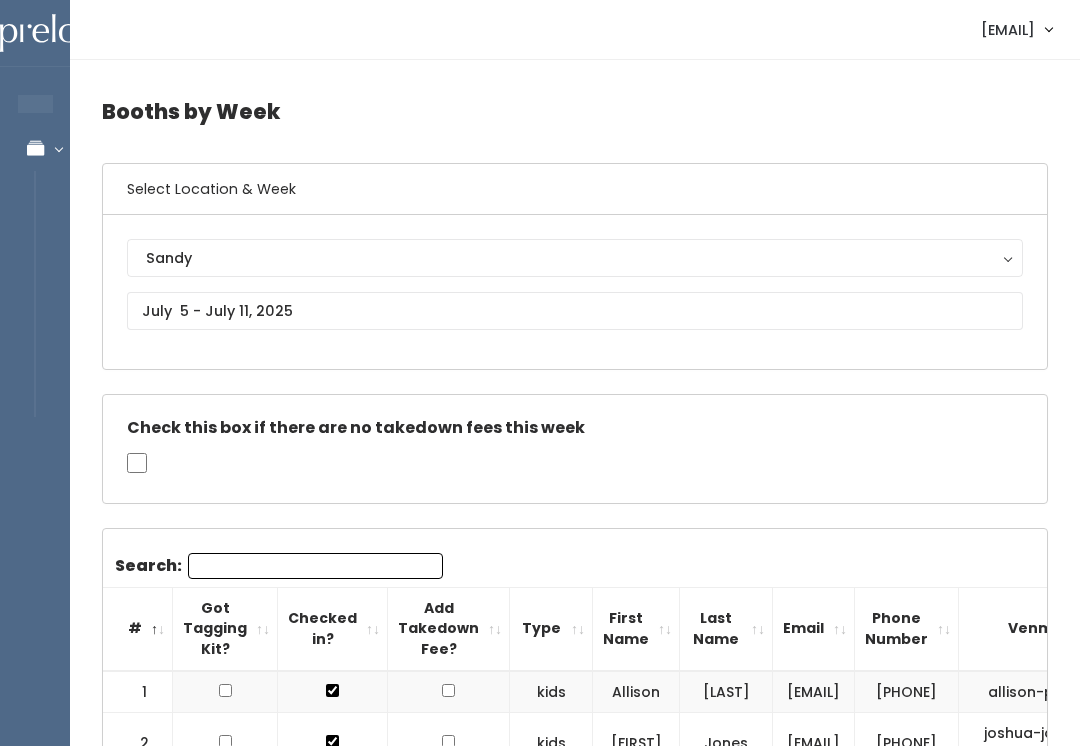 scroll, scrollTop: 0, scrollLeft: 0, axis: both 